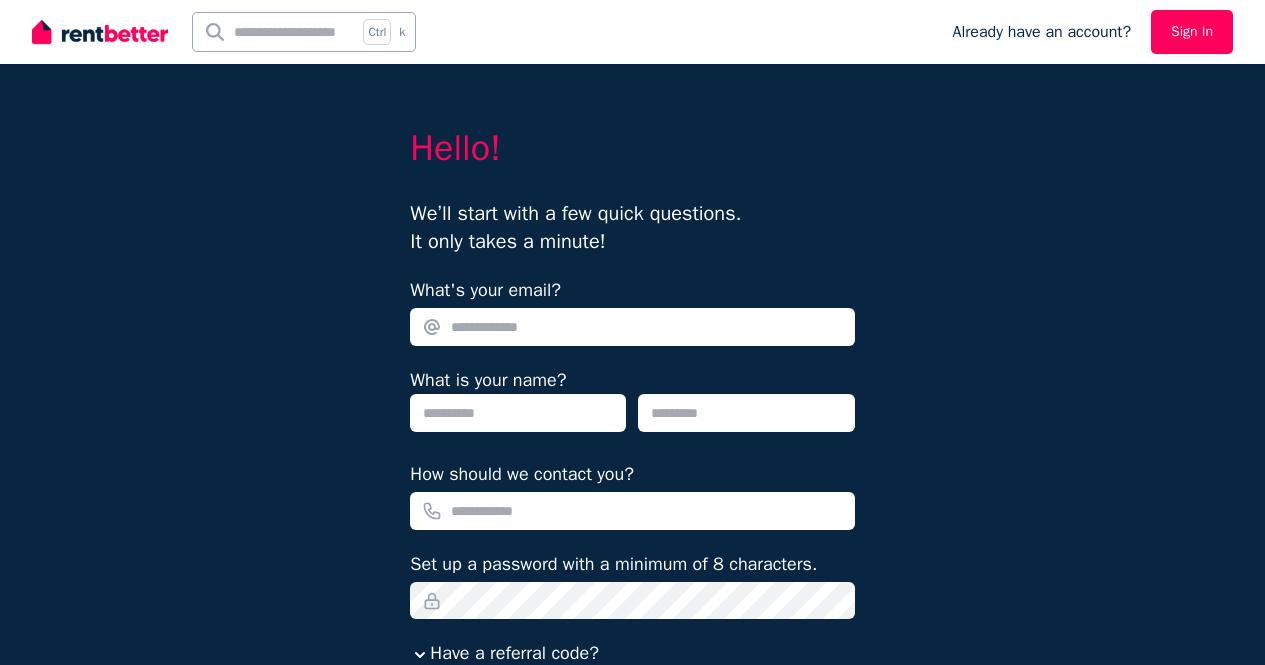 scroll, scrollTop: 0, scrollLeft: 0, axis: both 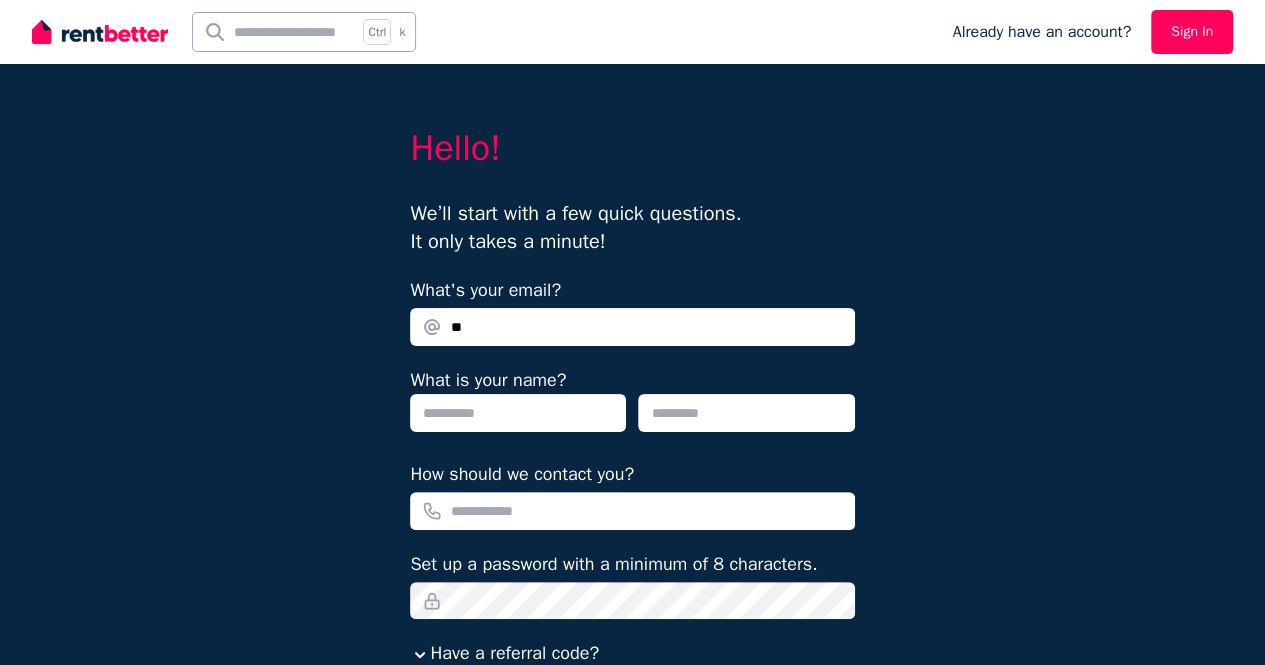 type on "*" 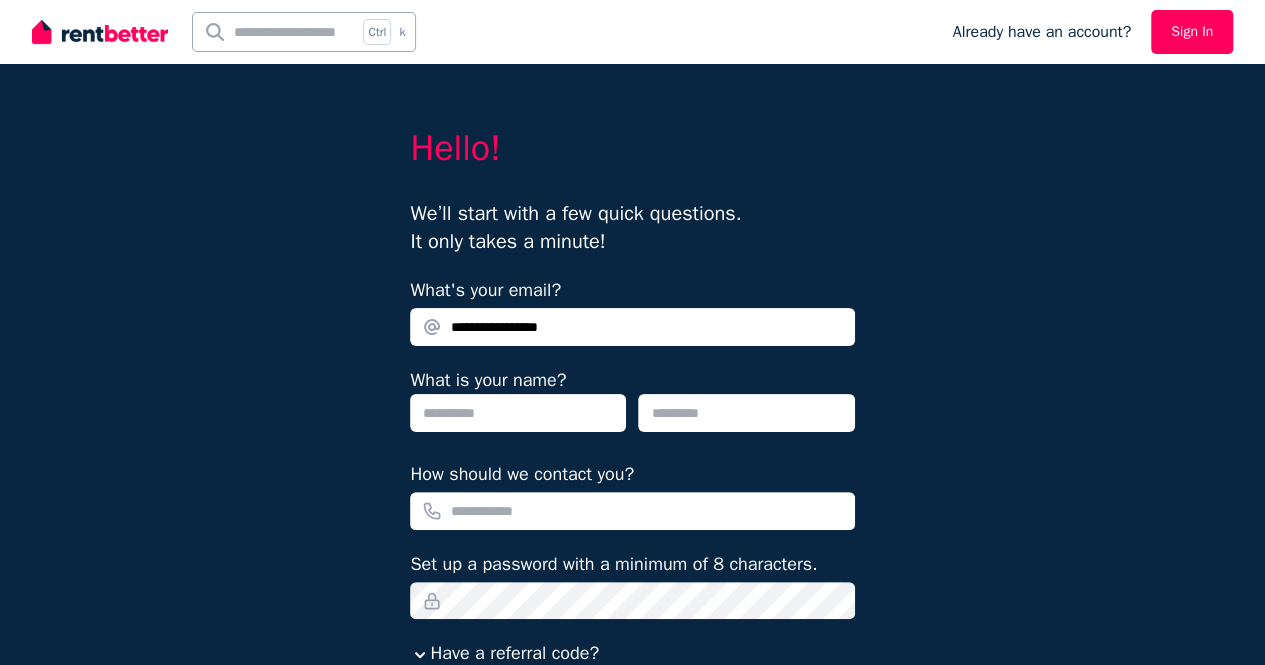 type on "**********" 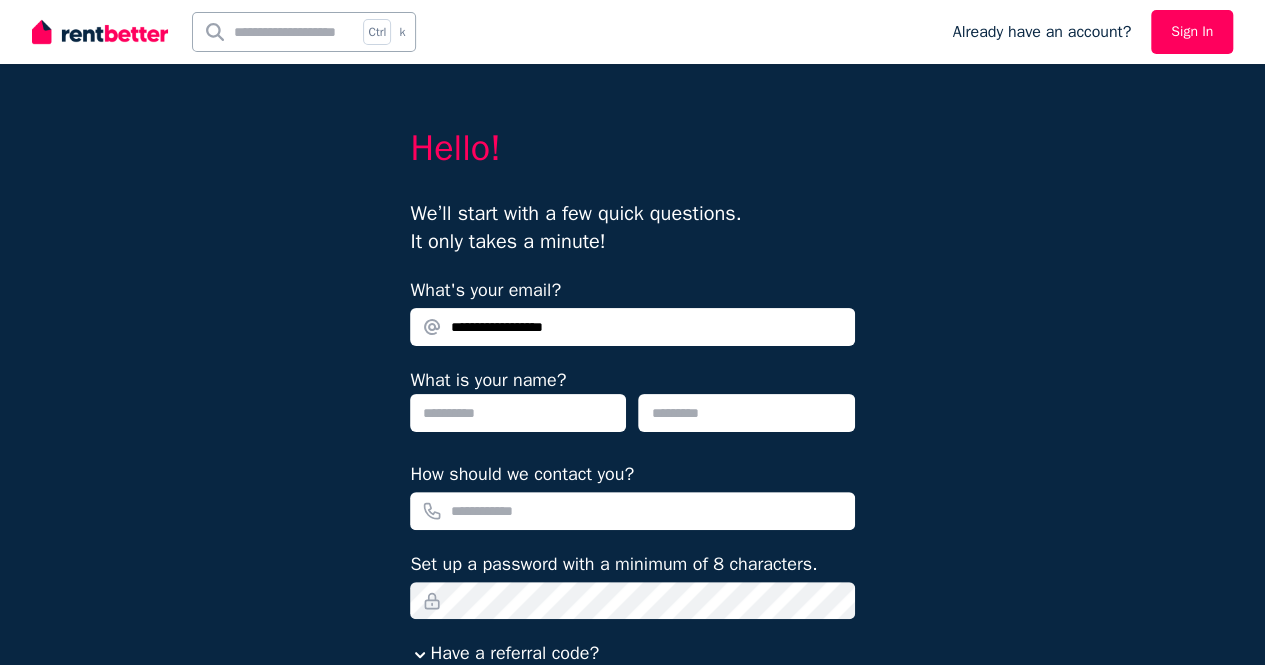 type on "**********" 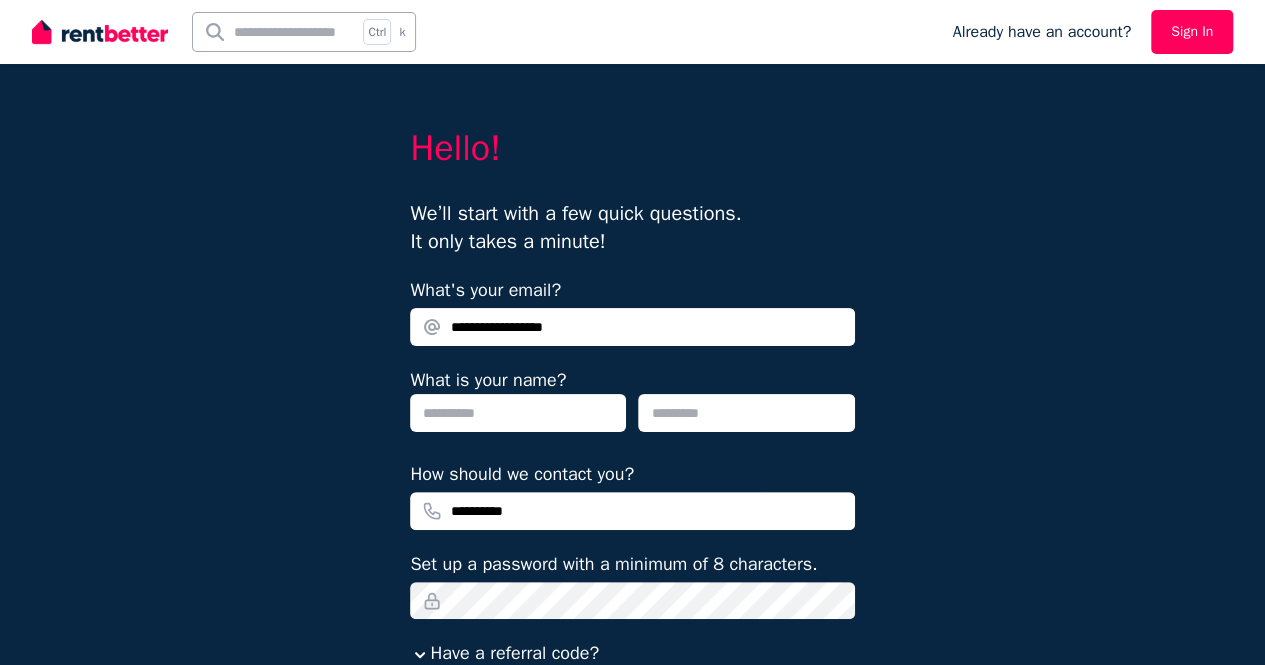 type on "**********" 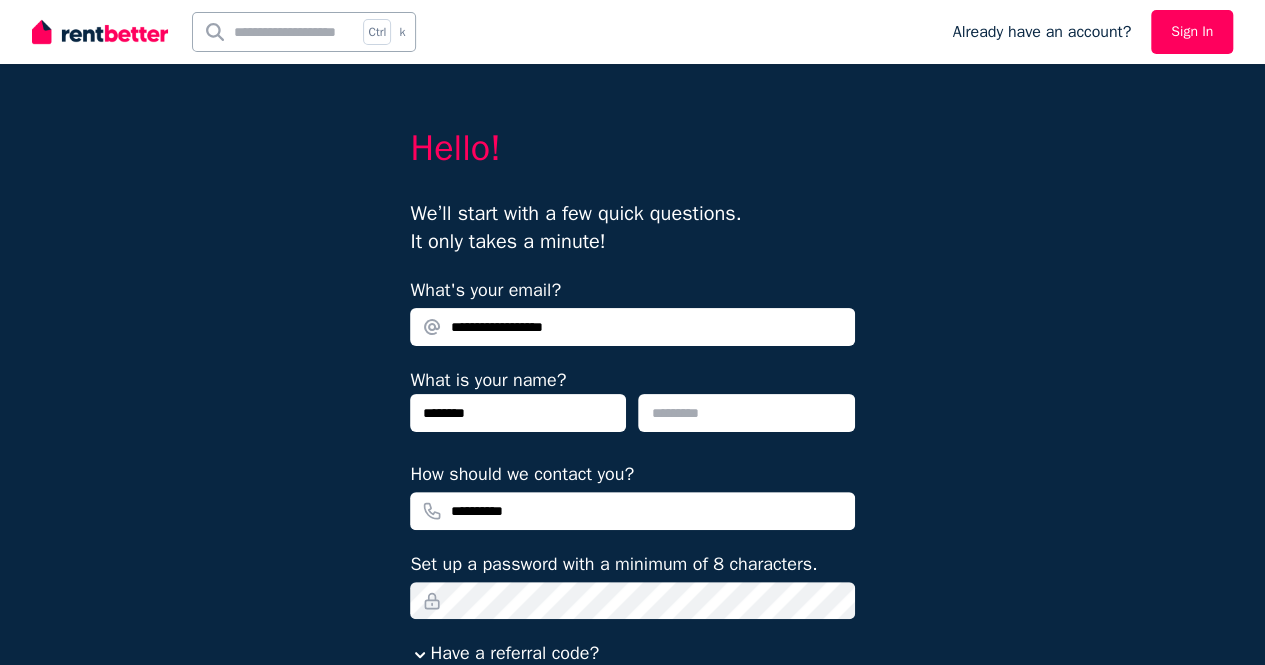type on "********" 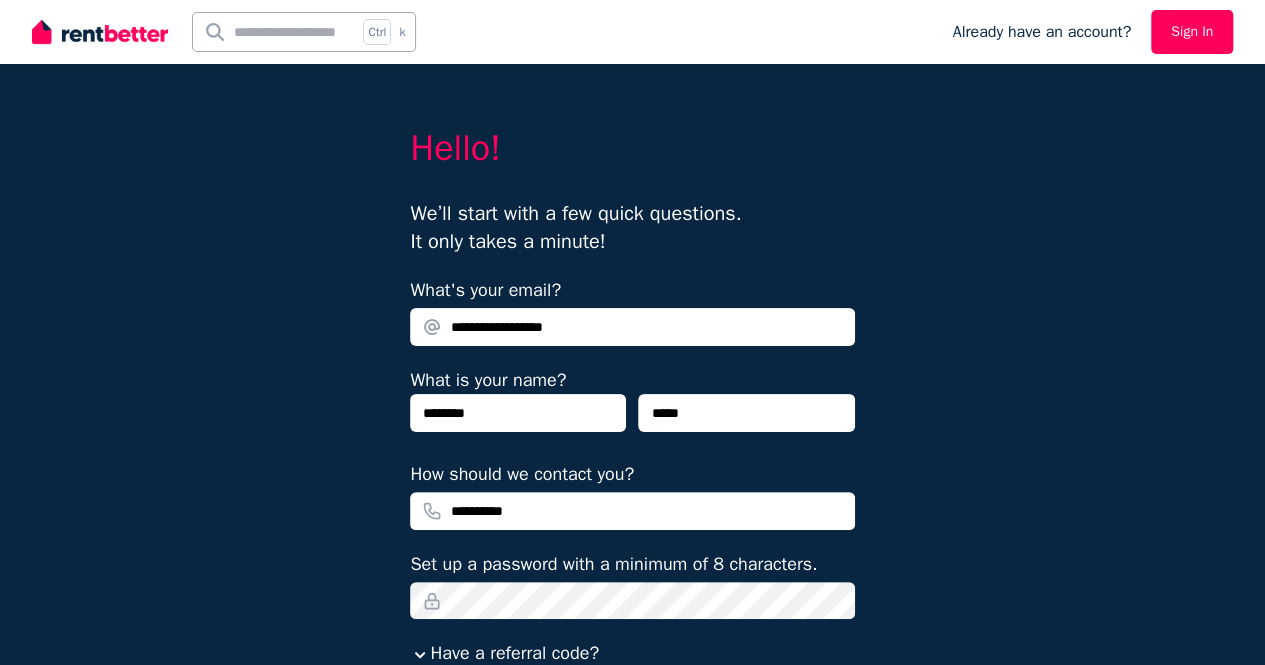 type on "*****" 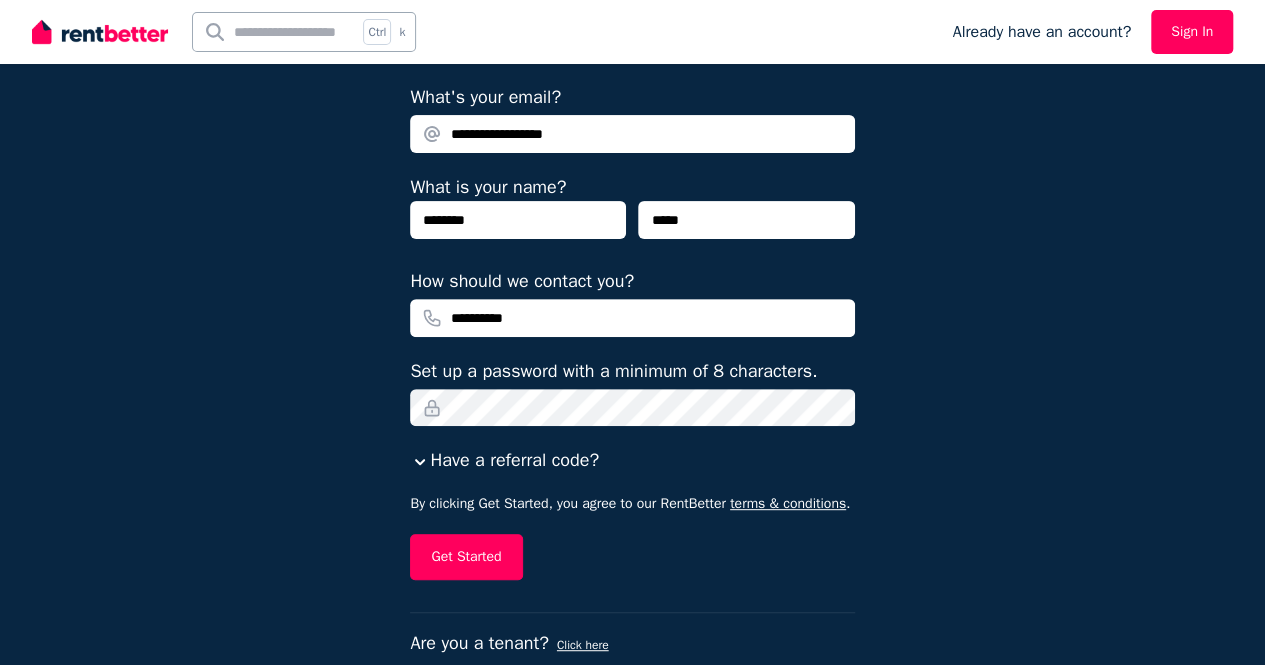 scroll, scrollTop: 200, scrollLeft: 0, axis: vertical 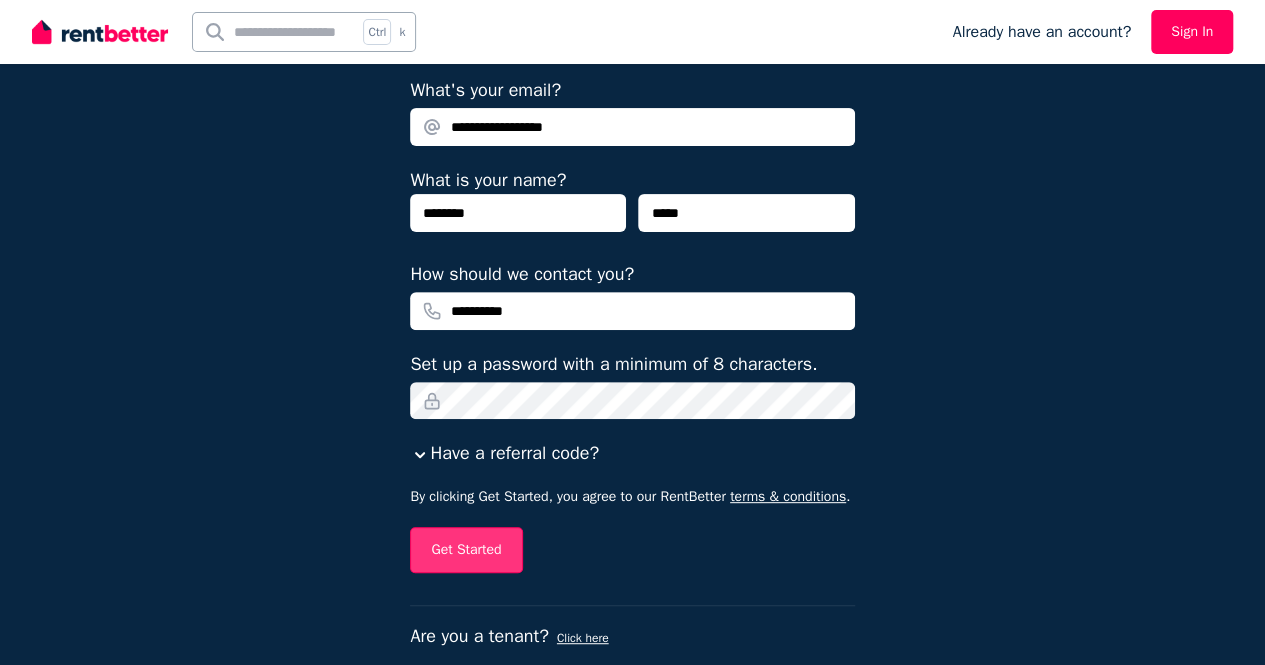 click on "Get Started" at bounding box center [466, 550] 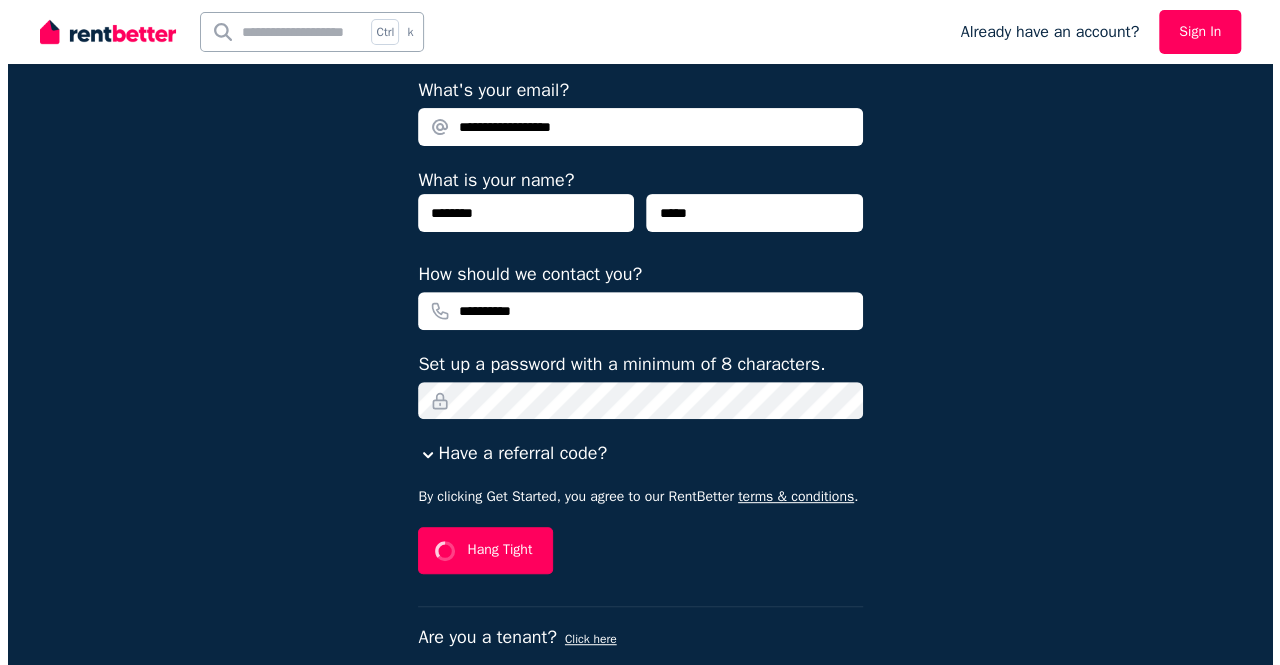 scroll, scrollTop: 0, scrollLeft: 0, axis: both 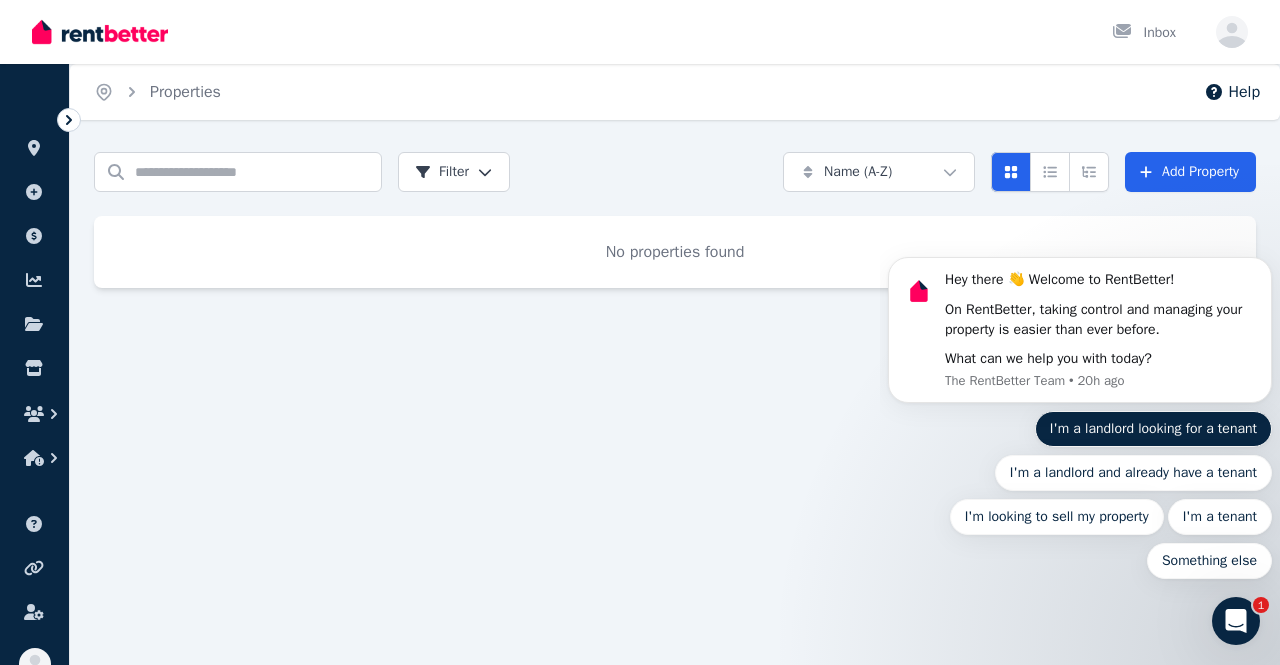 click on "I'm a landlord looking for a tenant" at bounding box center [1153, 429] 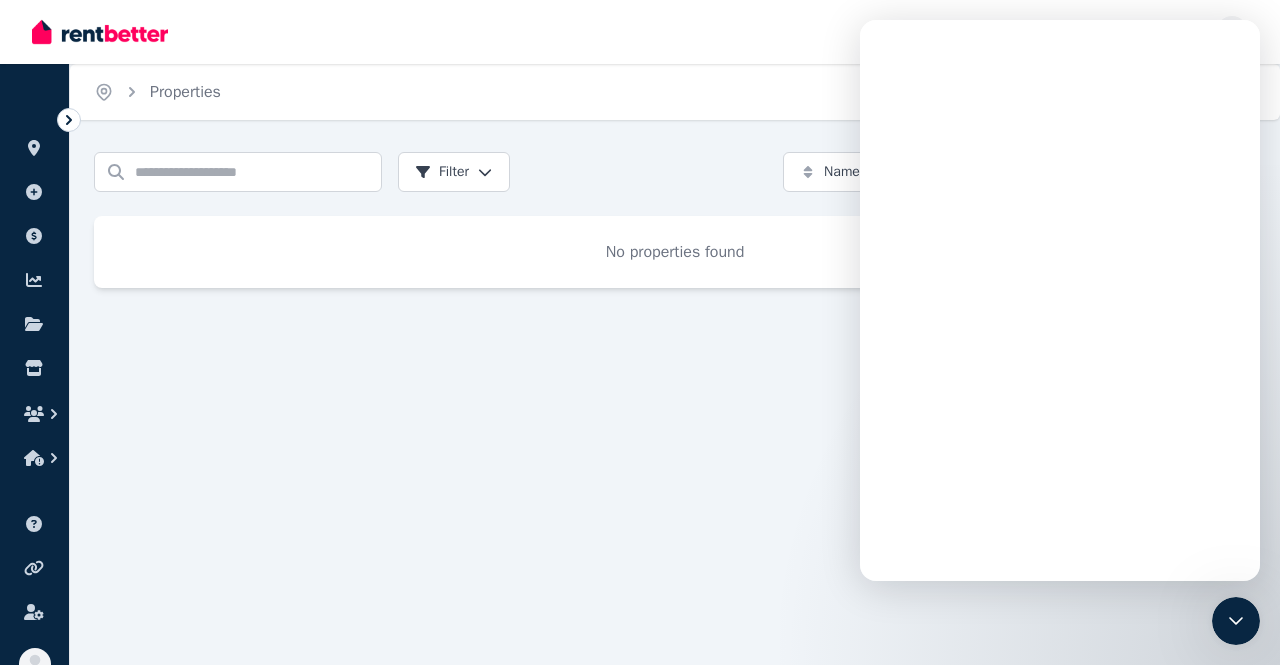scroll, scrollTop: 0, scrollLeft: 0, axis: both 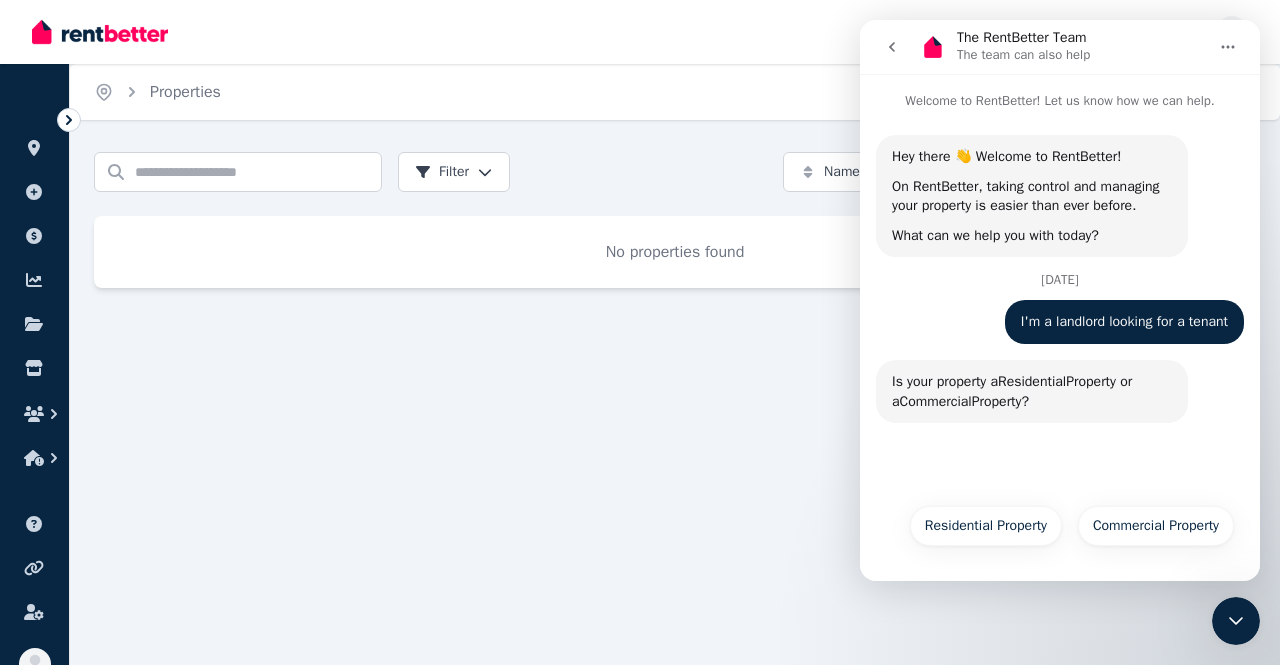 click on "Home Properties Help Search properties Filter Name (A-Z) Add Property No properties found" at bounding box center (640, 332) 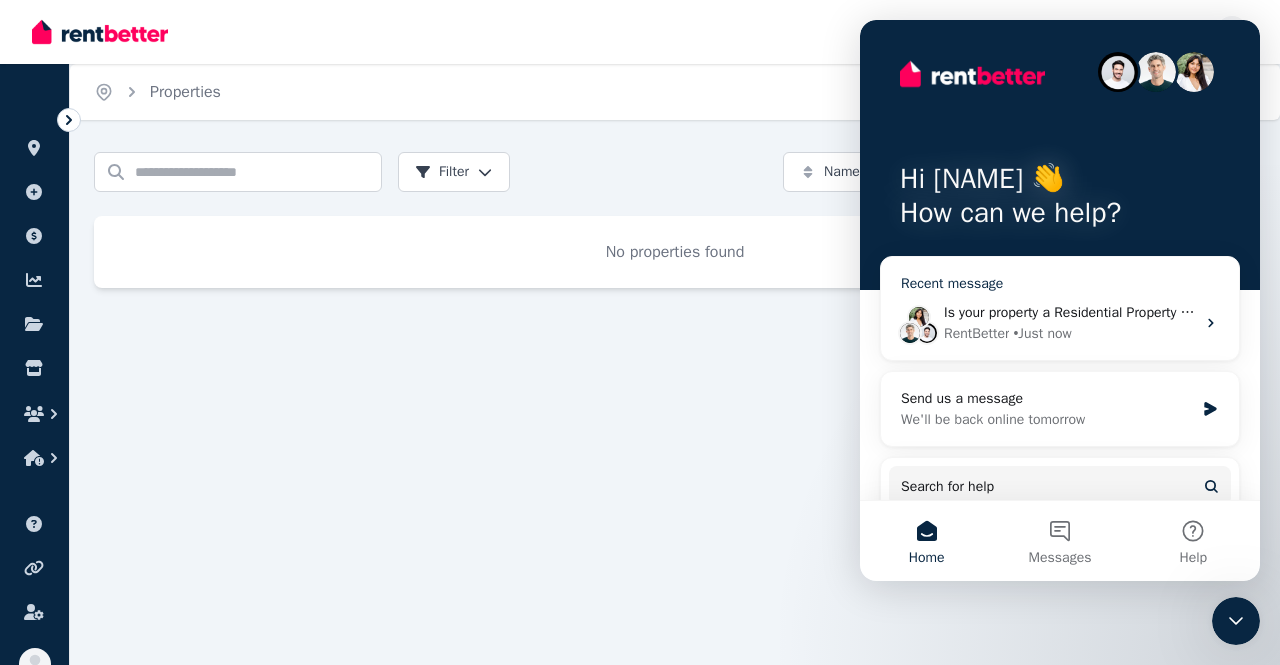 click on "•  Just now" at bounding box center (1042, 333) 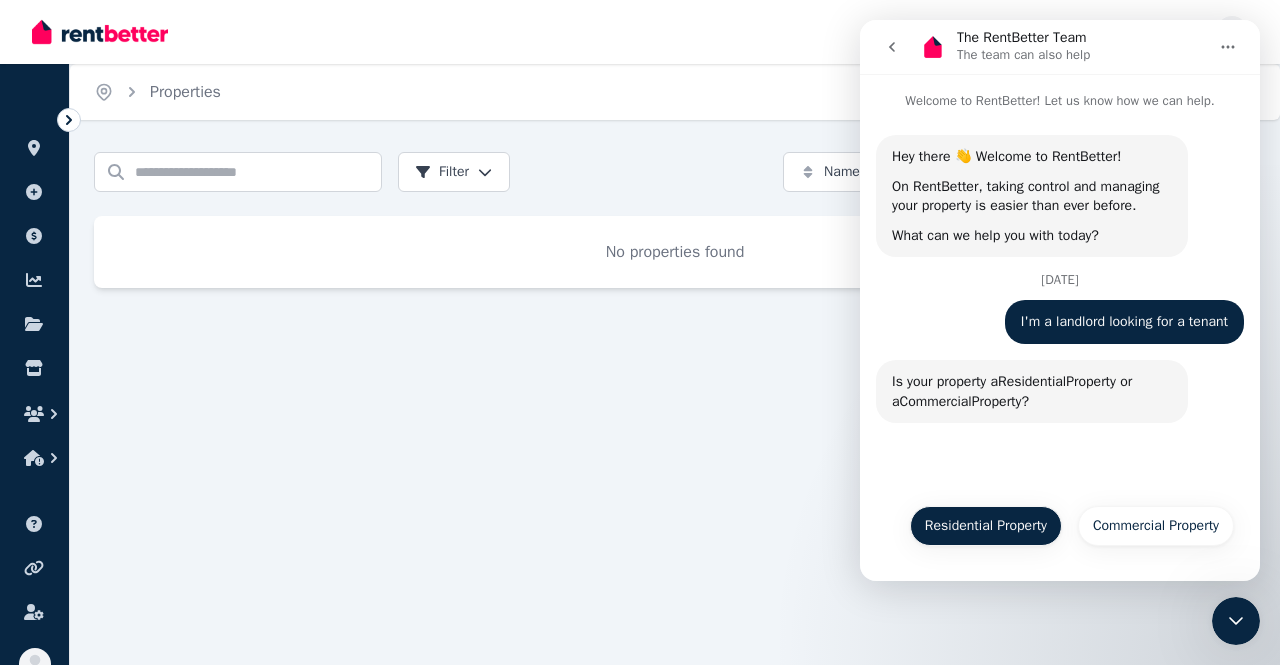 click on "Residential Property" at bounding box center [986, 526] 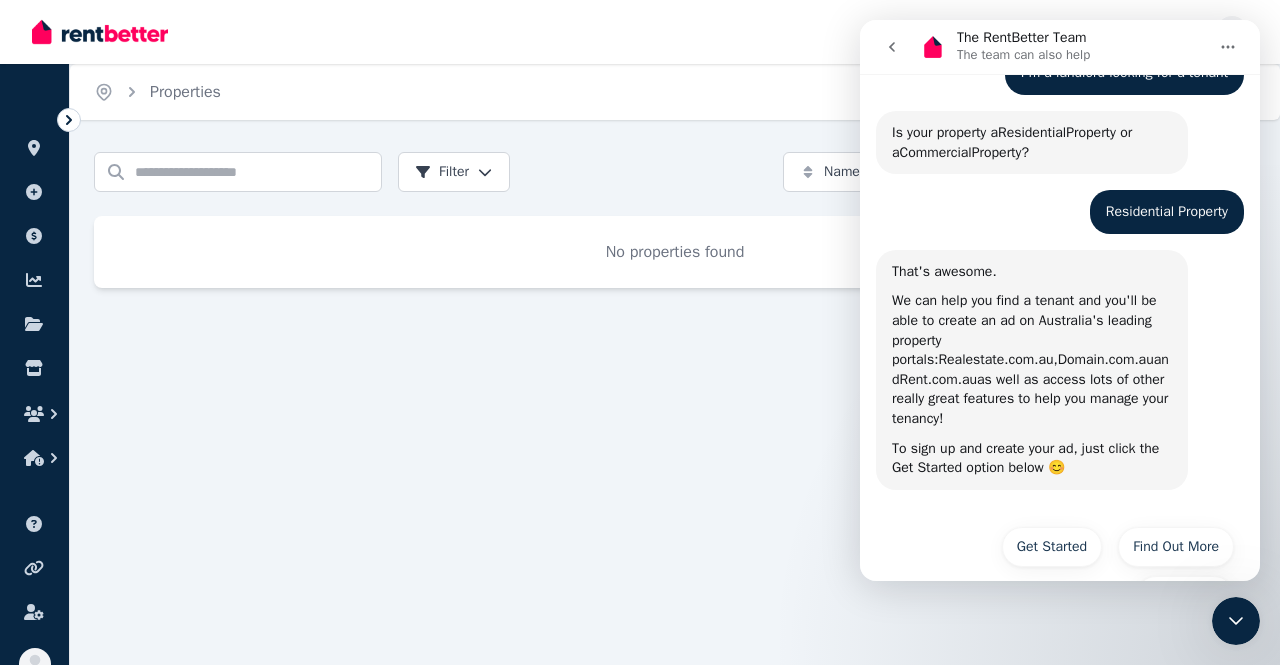 scroll, scrollTop: 296, scrollLeft: 0, axis: vertical 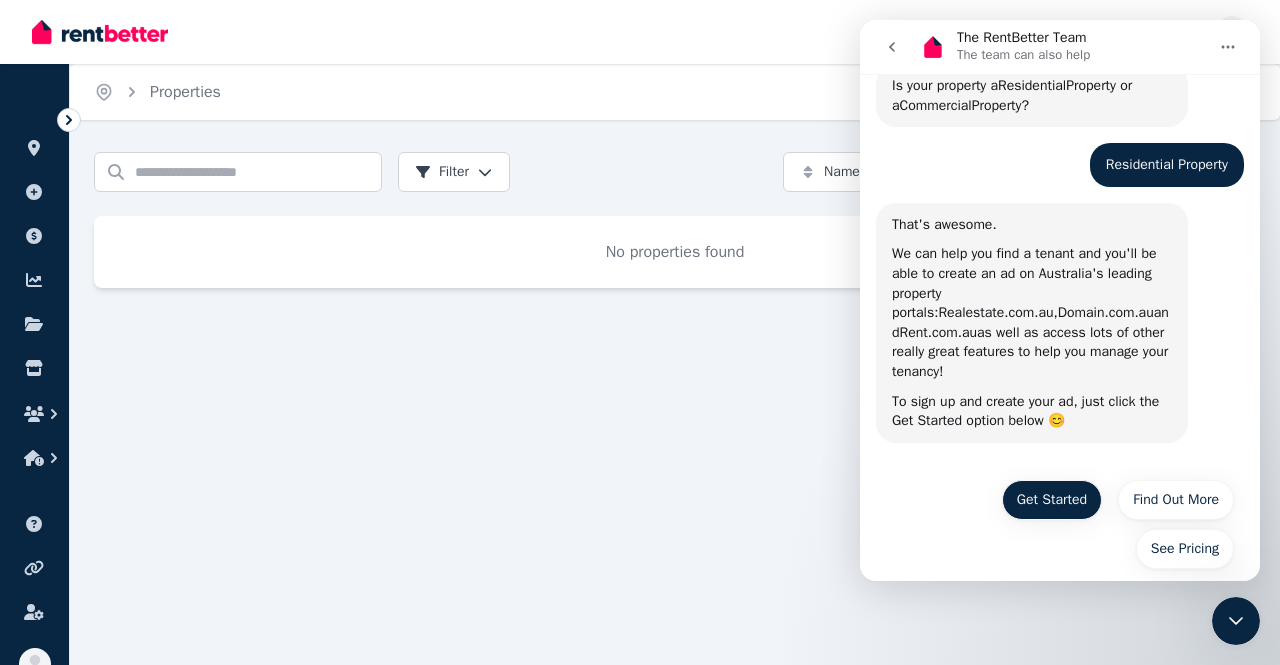 click on "Get Started" at bounding box center (1052, 500) 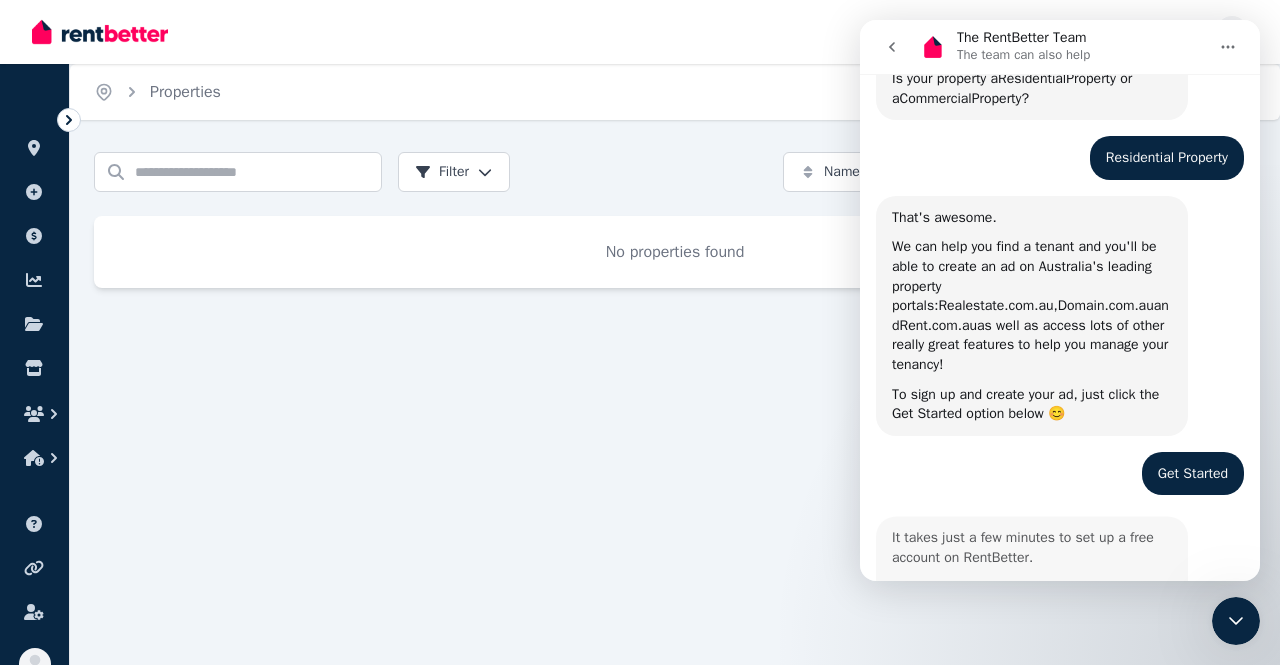 scroll, scrollTop: 501, scrollLeft: 0, axis: vertical 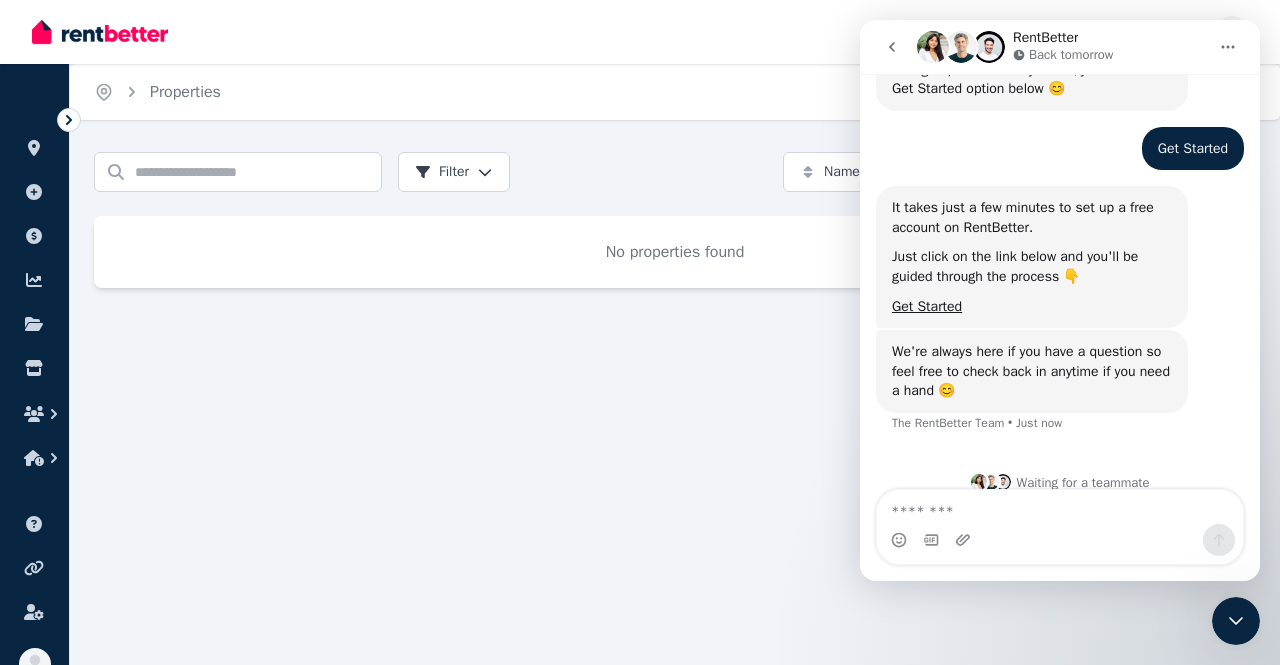 click on "Get Started" at bounding box center (1193, 149) 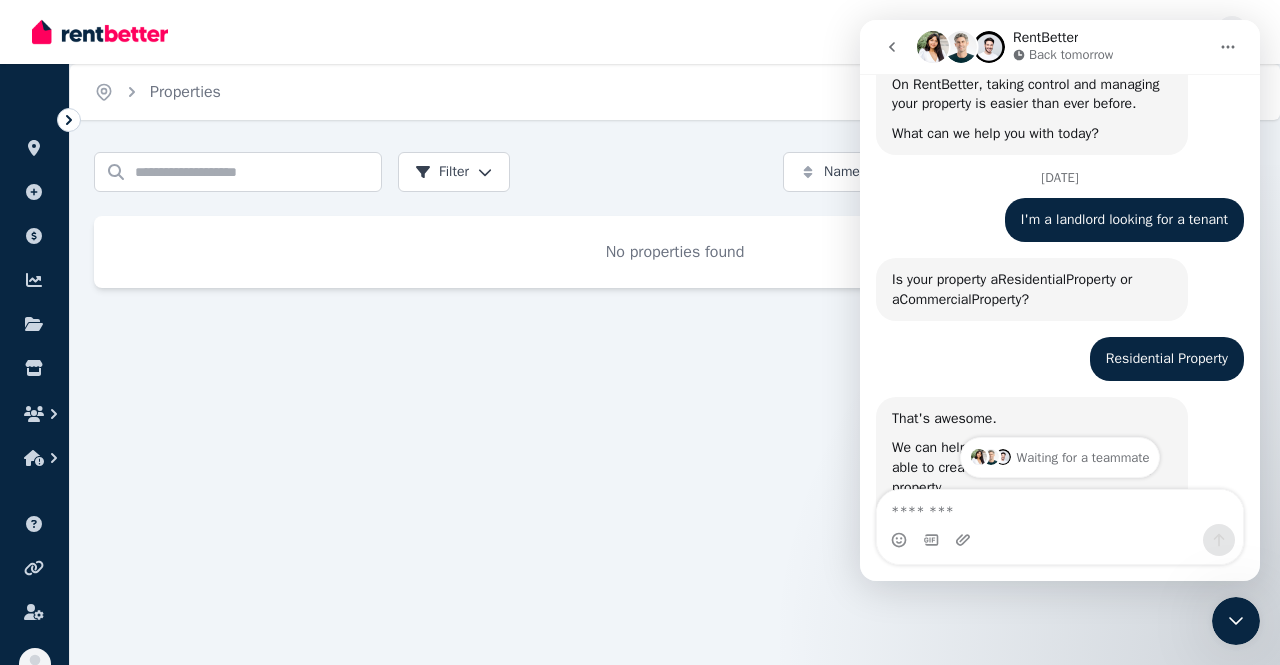 scroll, scrollTop: 0, scrollLeft: 0, axis: both 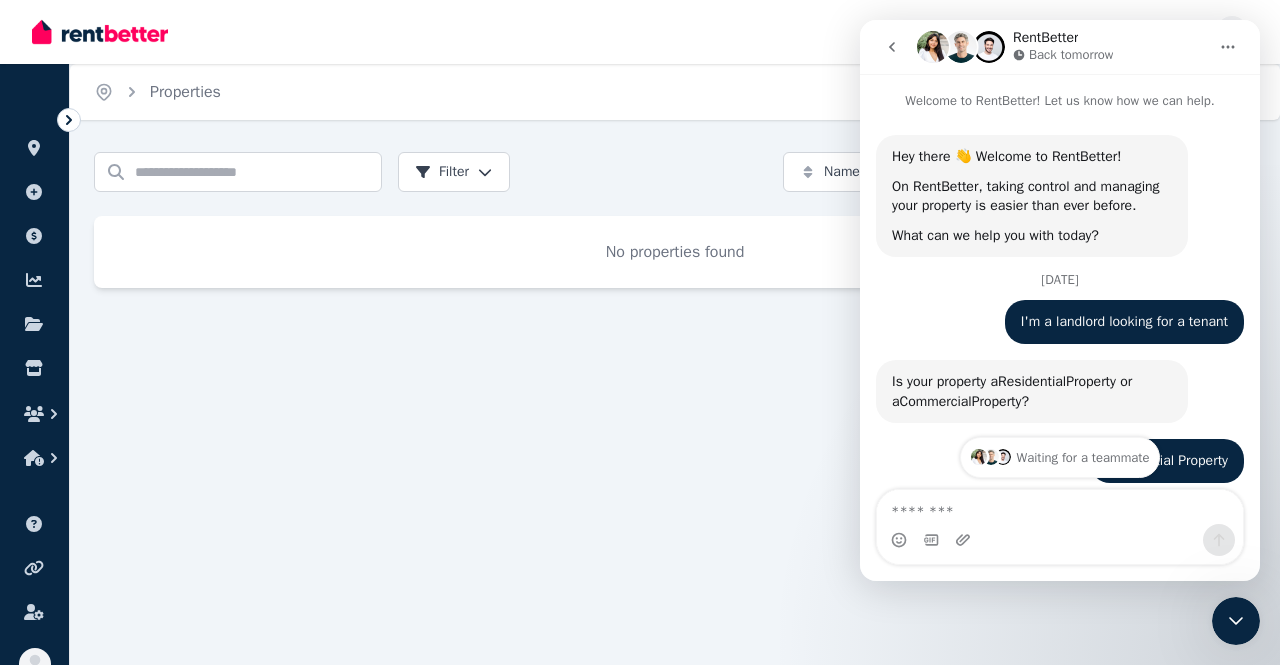 click 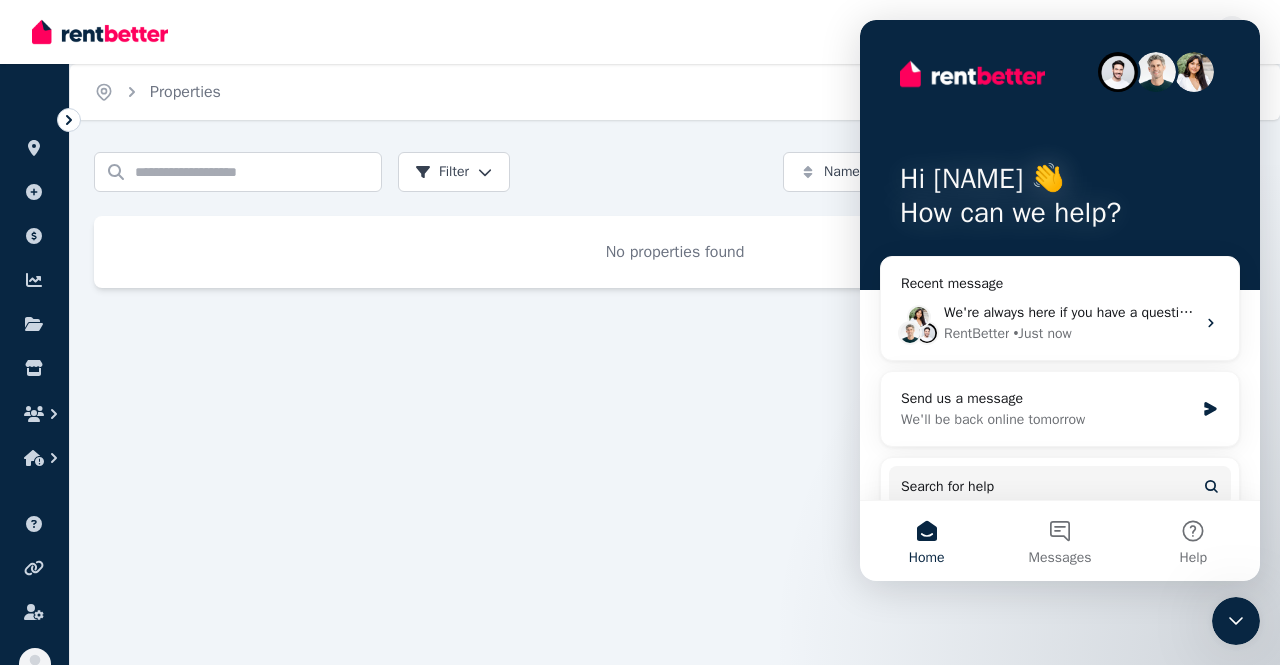click 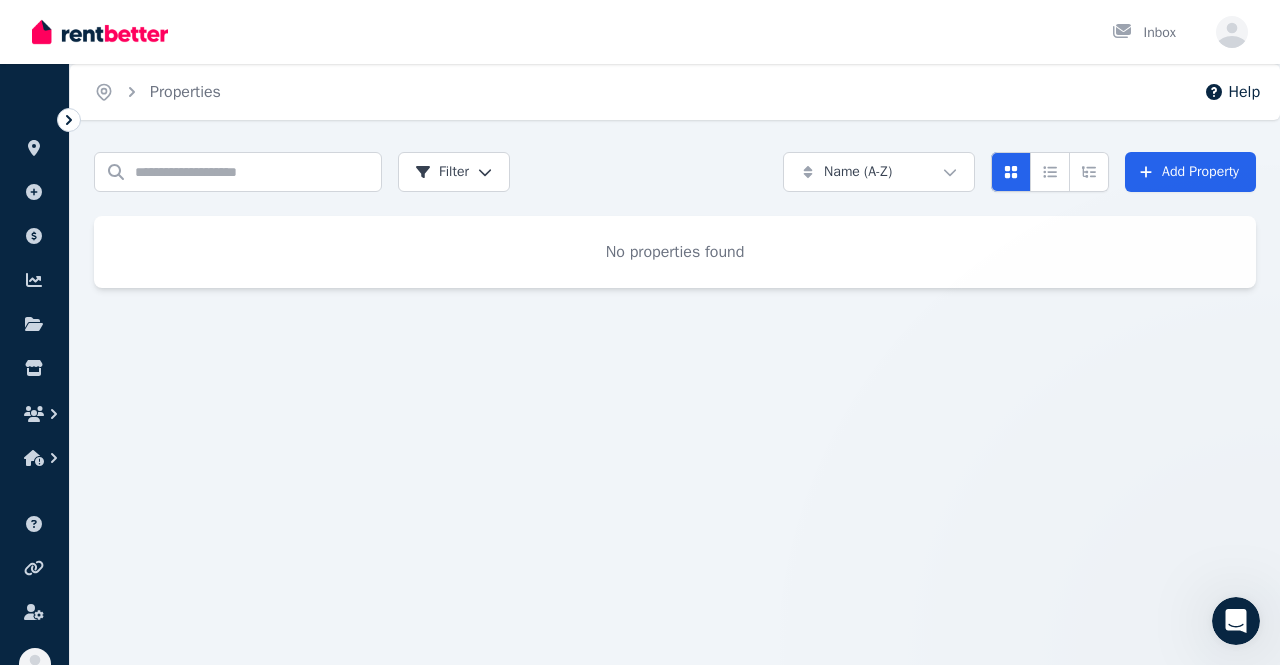scroll, scrollTop: 0, scrollLeft: 0, axis: both 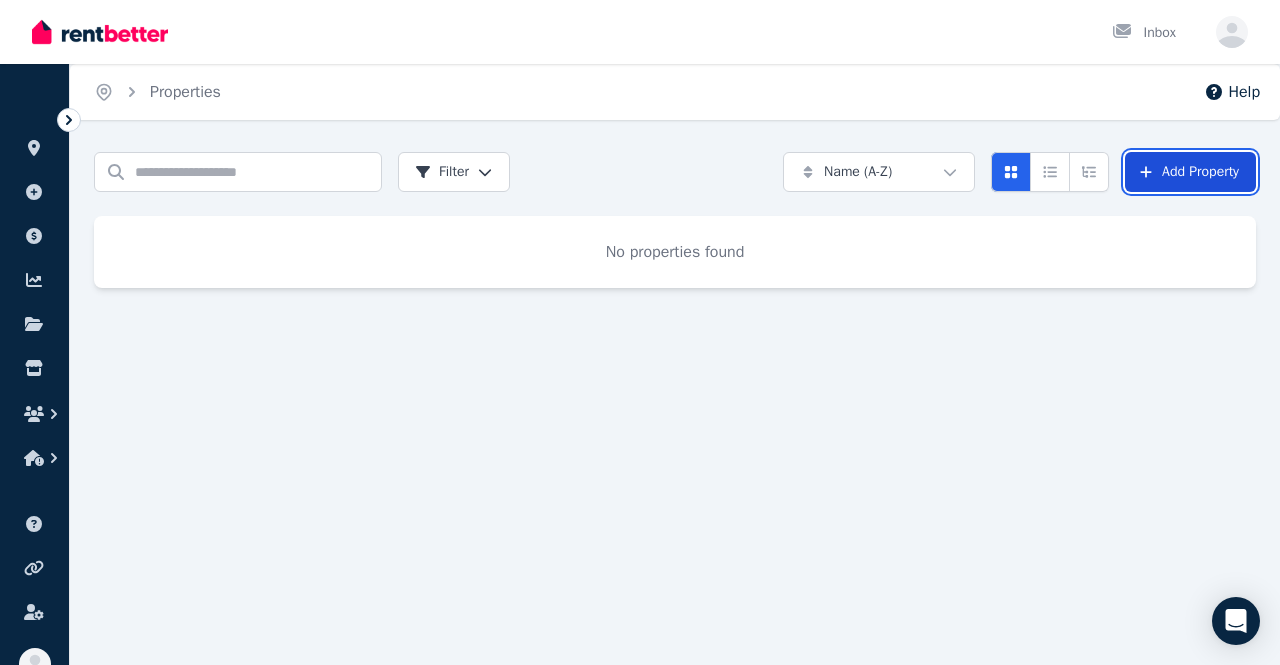 click on "Add Property" at bounding box center [1190, 172] 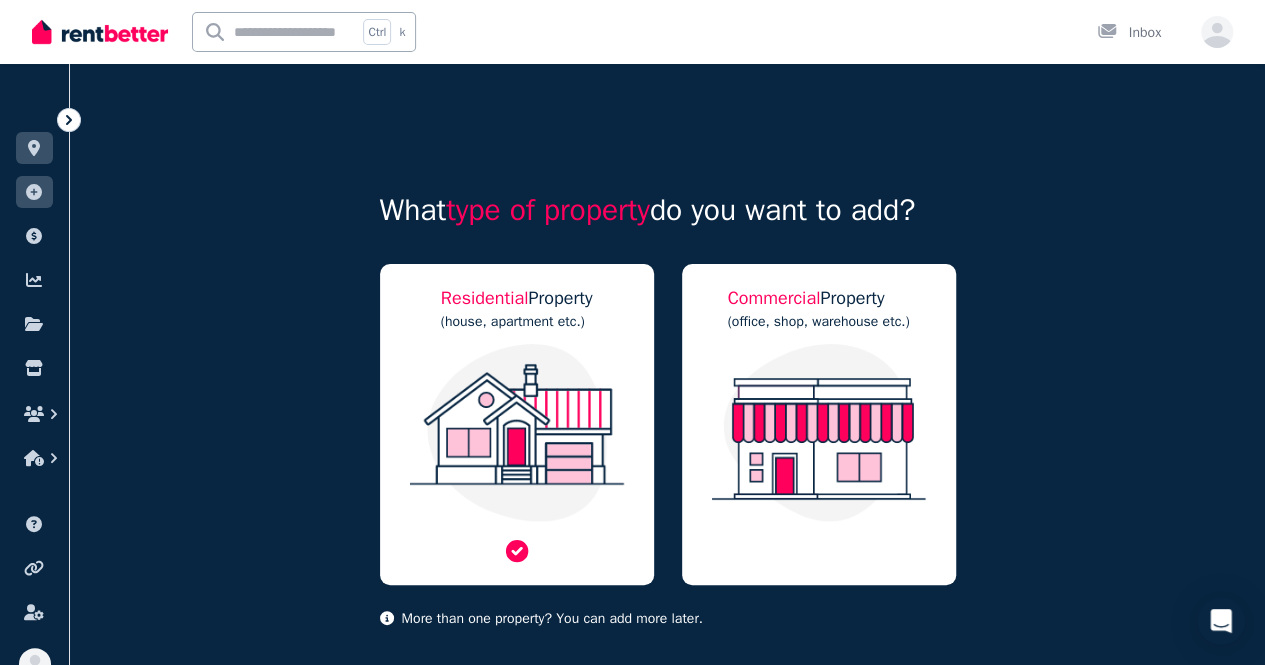 click on "Residential  Property" at bounding box center [517, 298] 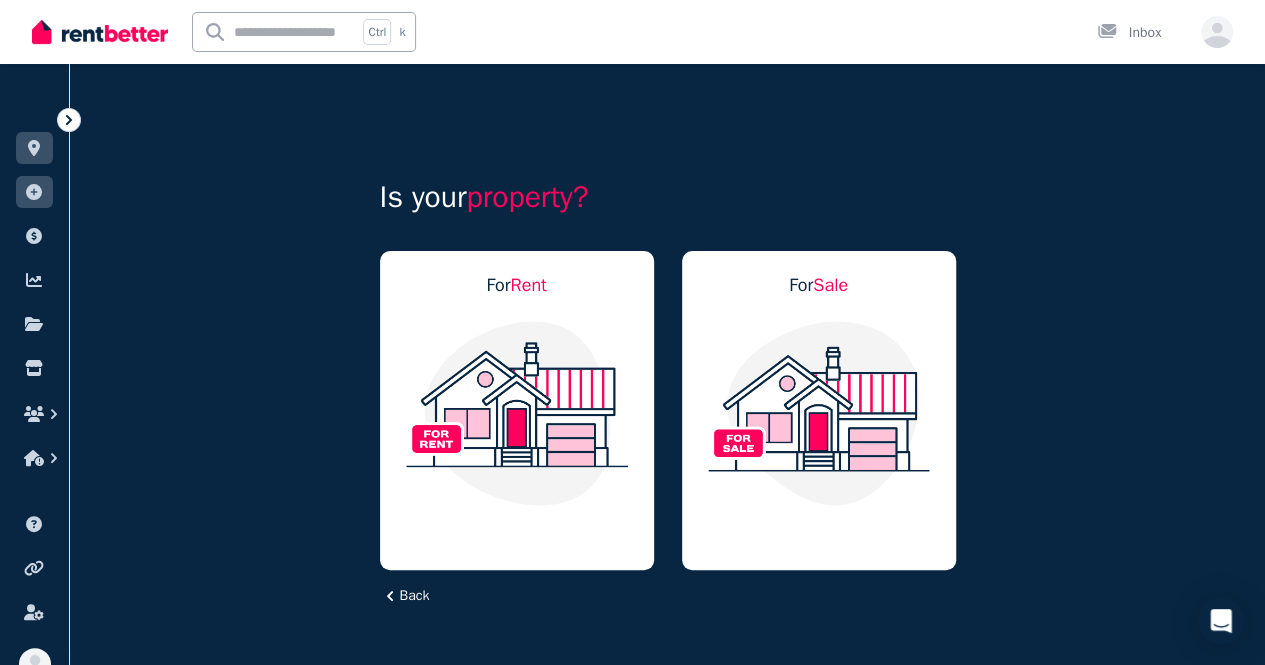 scroll, scrollTop: 0, scrollLeft: 0, axis: both 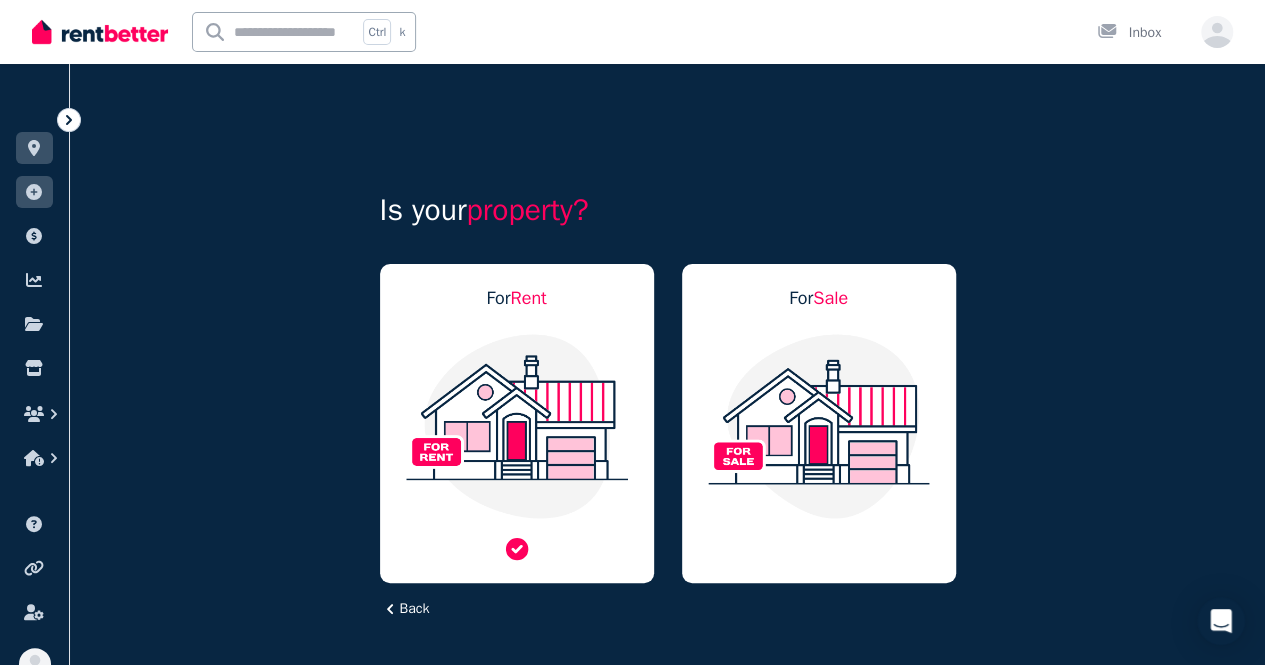 click 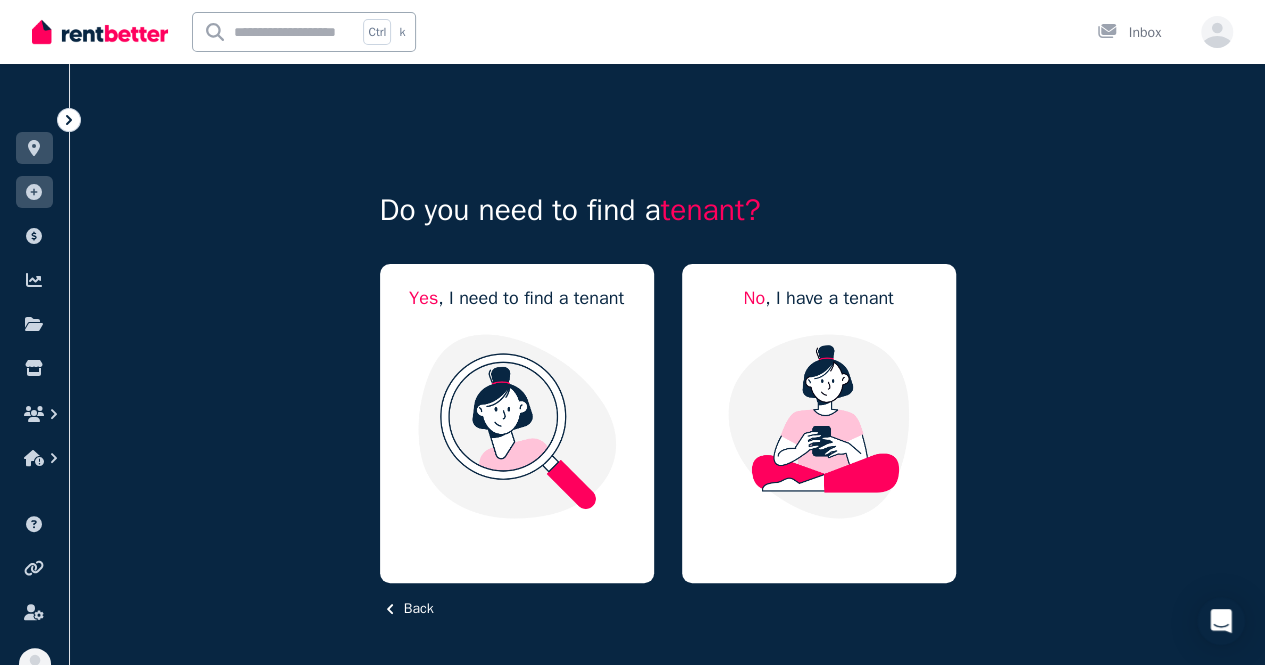 click 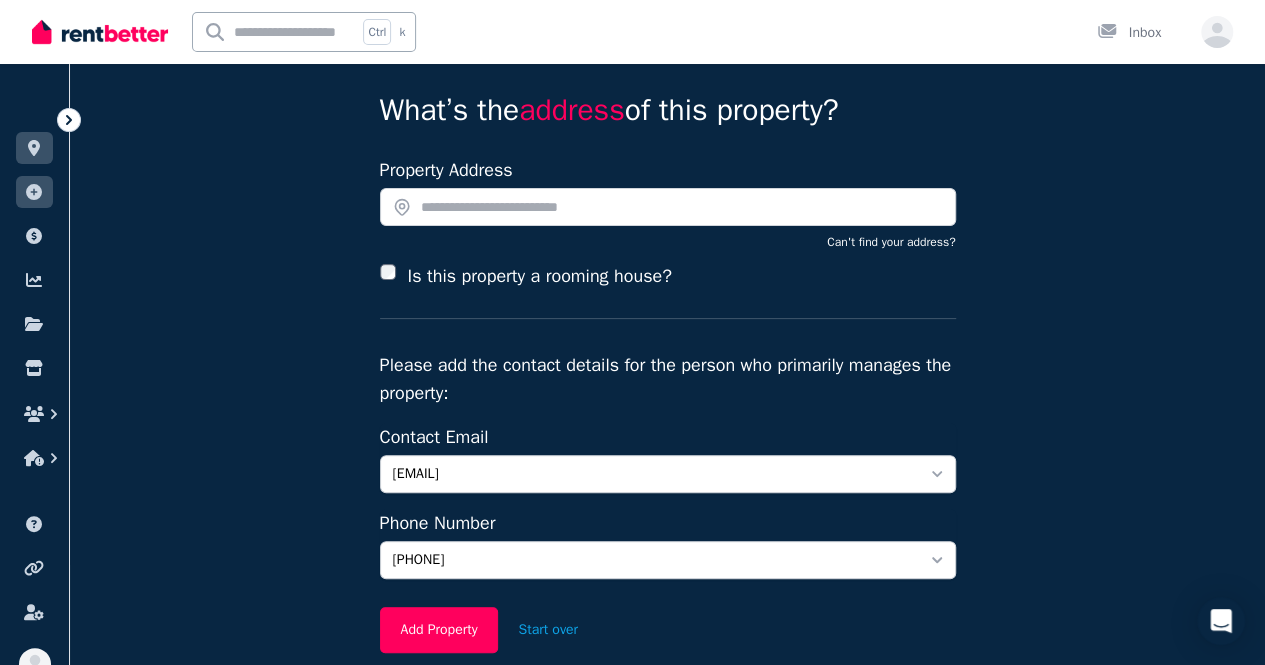 scroll, scrollTop: 0, scrollLeft: 0, axis: both 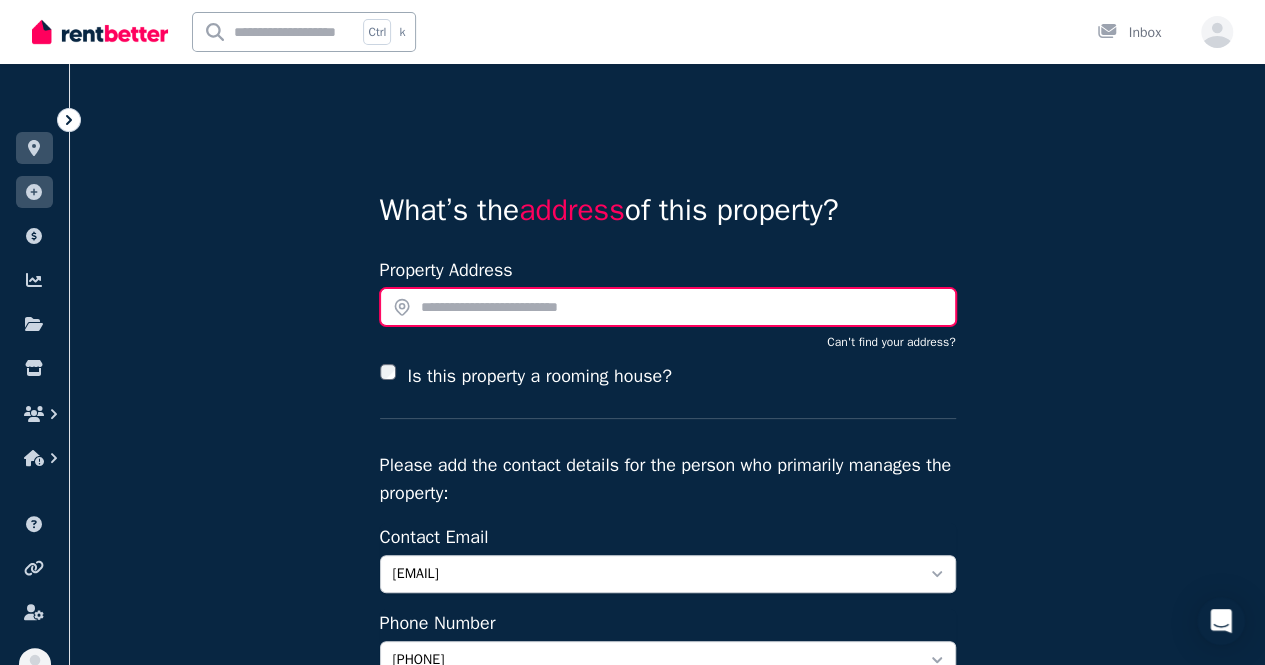 click at bounding box center [668, 307] 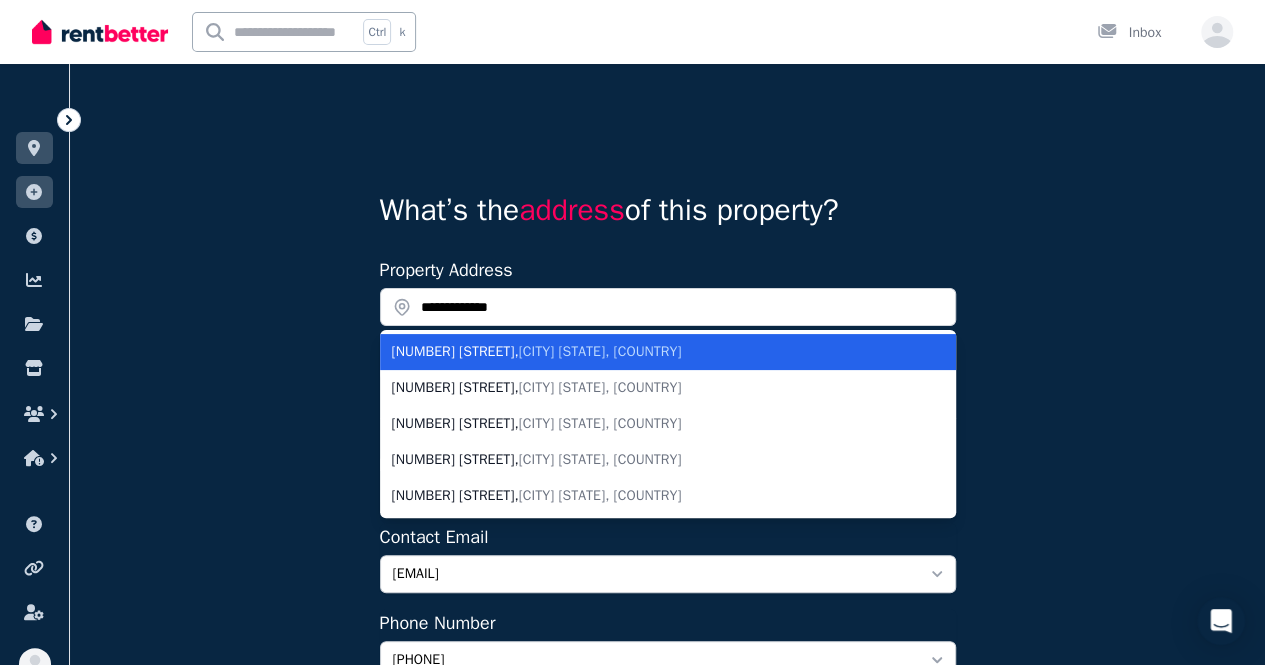 click on "Kenmore QLD, Australia" at bounding box center [600, 351] 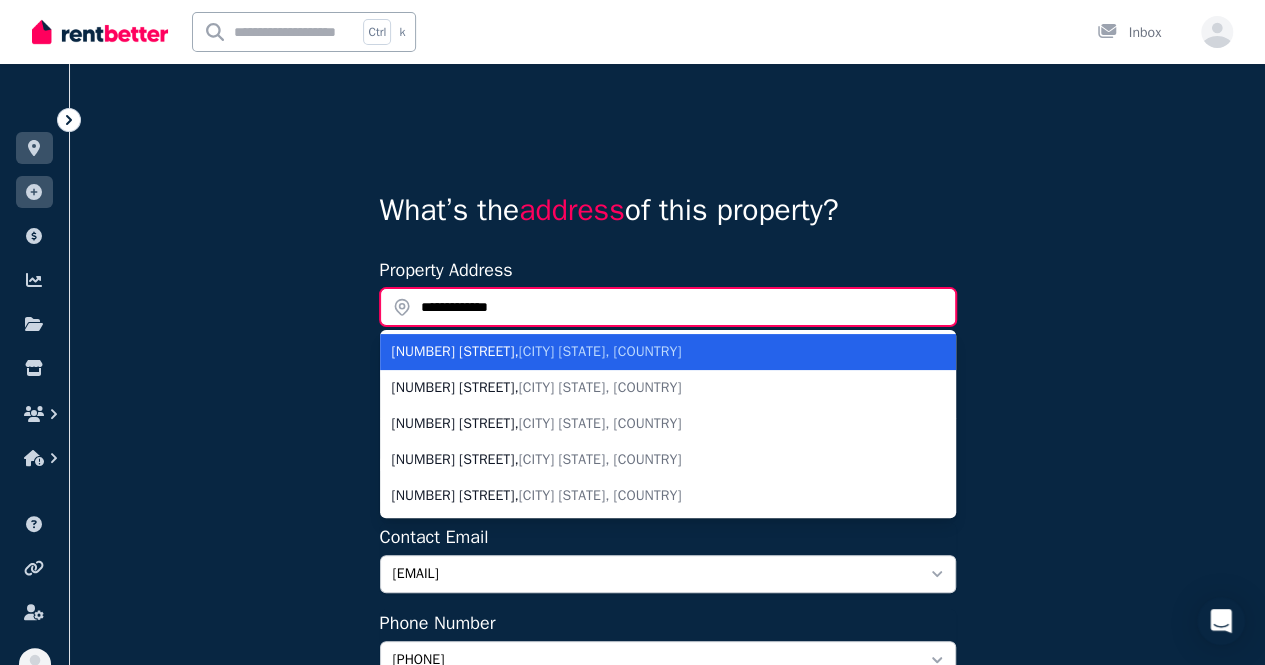 type on "**********" 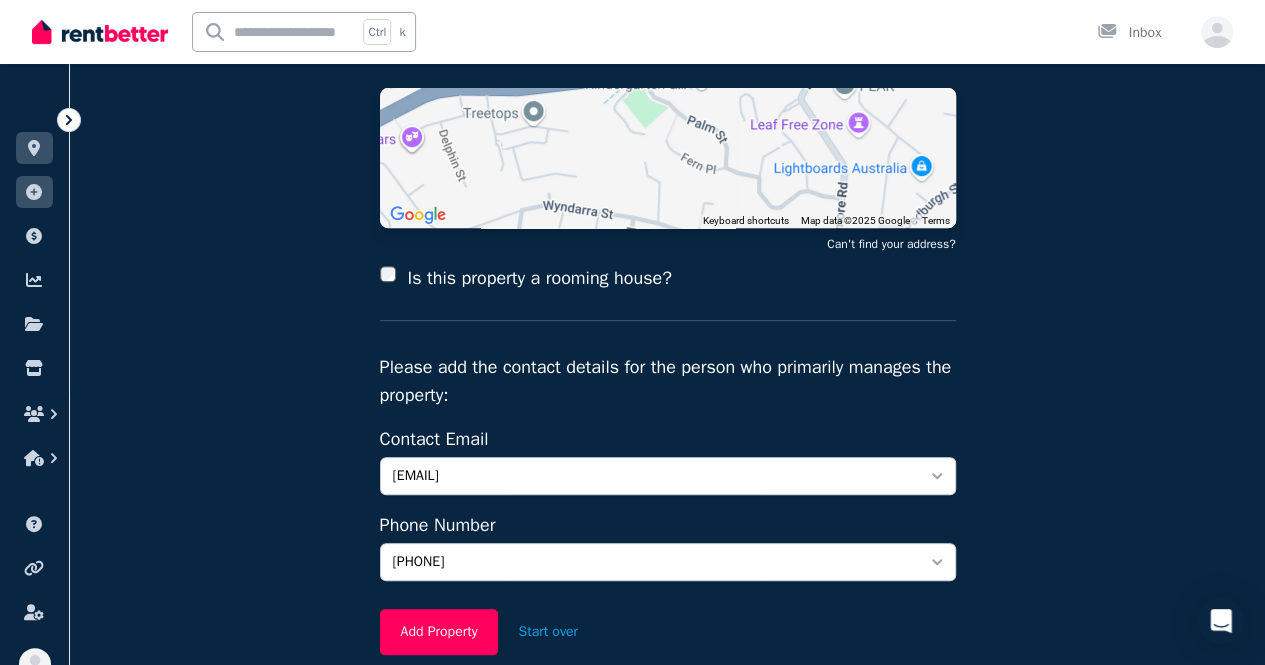 scroll, scrollTop: 370, scrollLeft: 0, axis: vertical 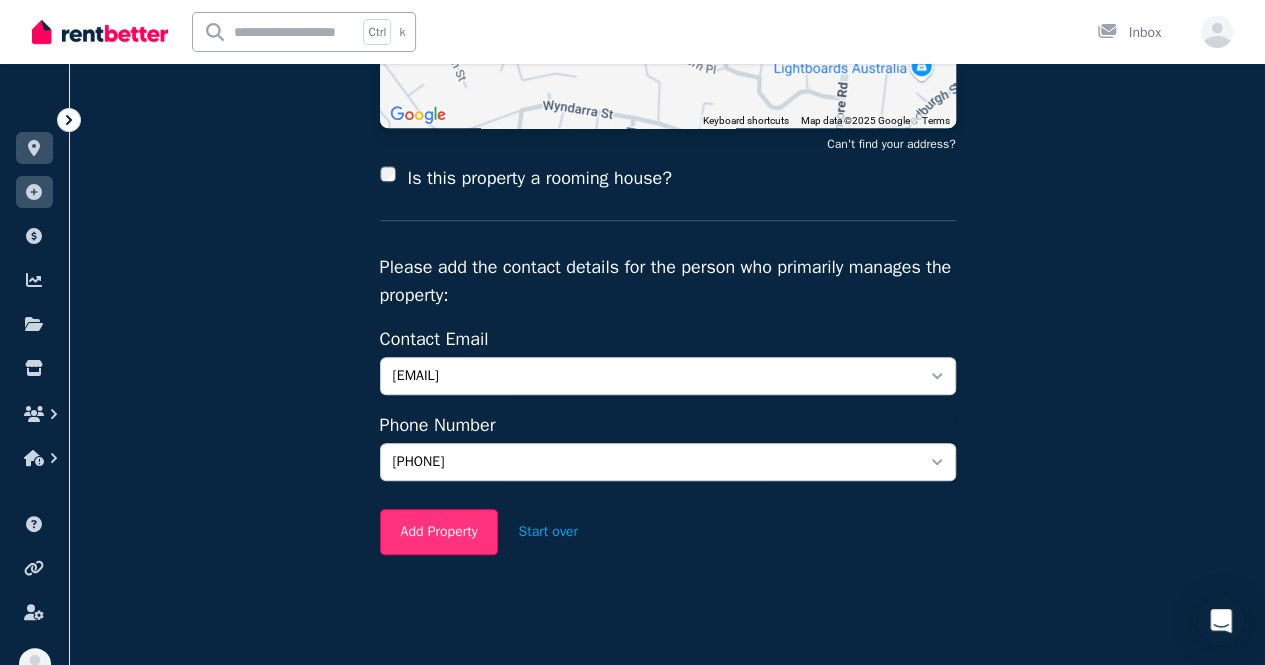 click on "Add Property" at bounding box center [439, 532] 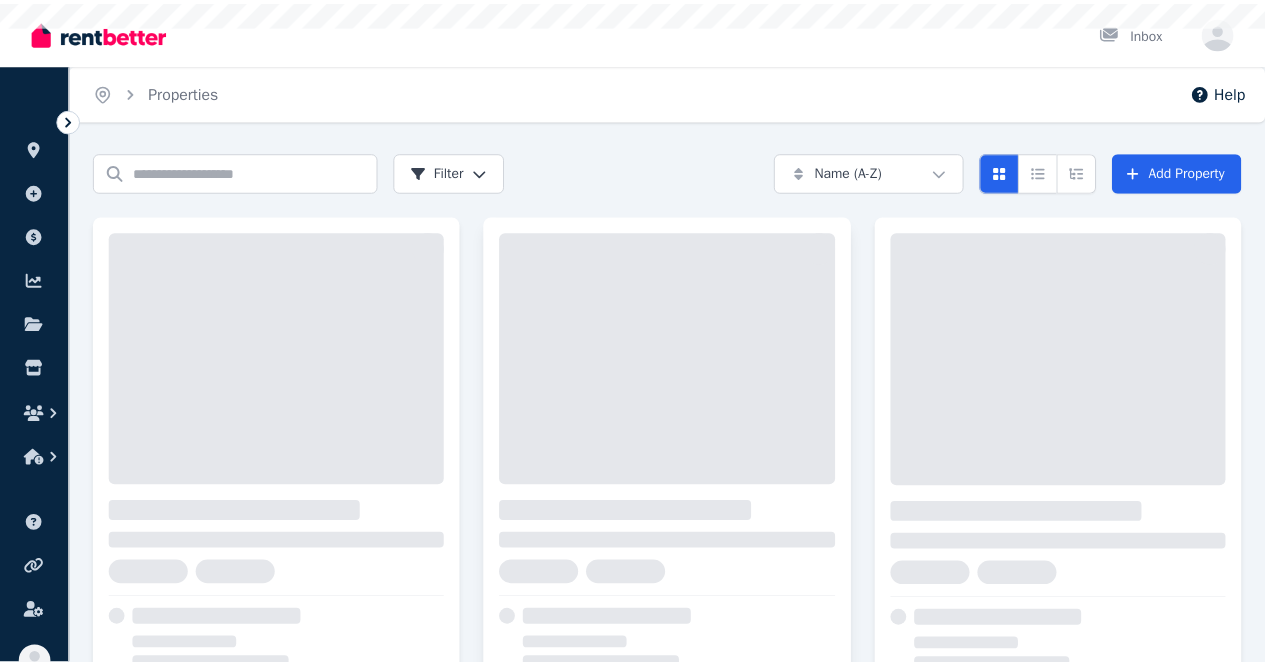 scroll, scrollTop: 0, scrollLeft: 0, axis: both 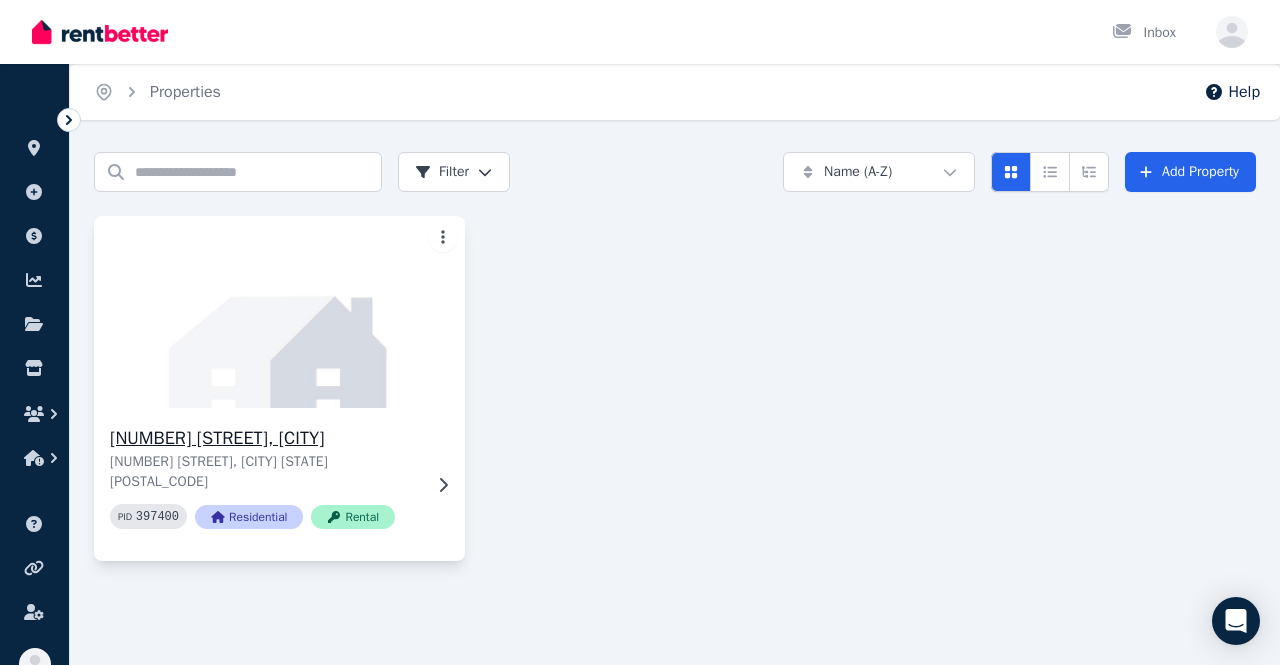 click at bounding box center (280, 312) 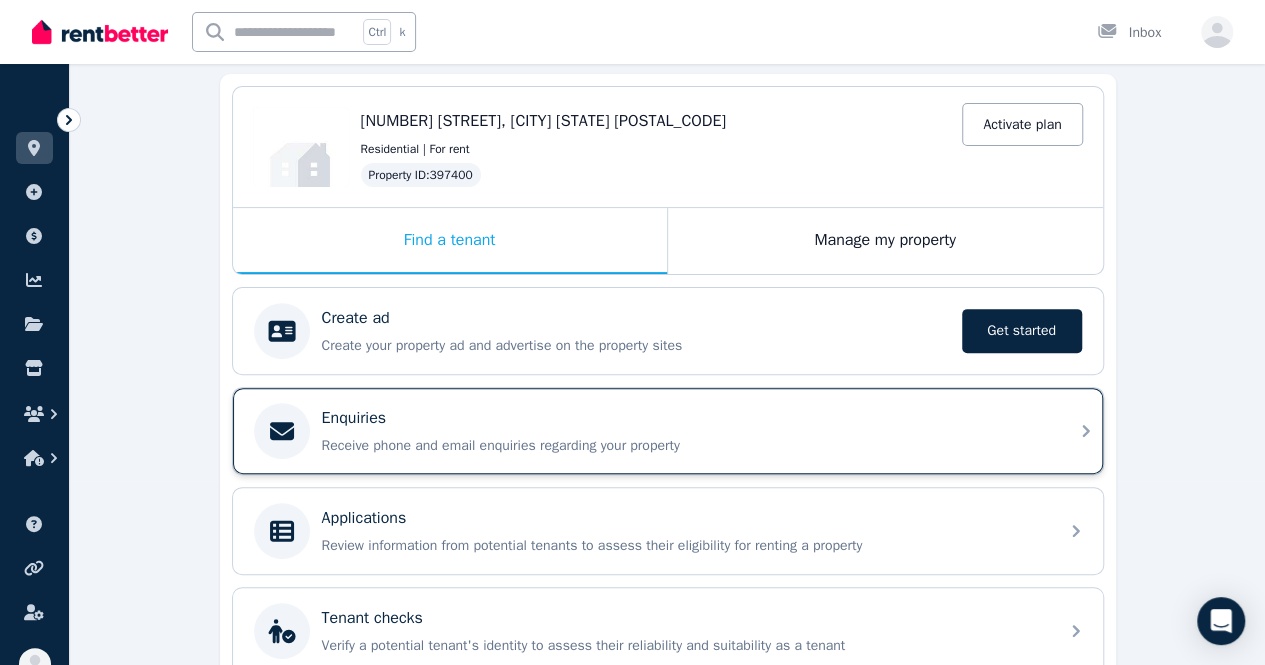 scroll, scrollTop: 200, scrollLeft: 0, axis: vertical 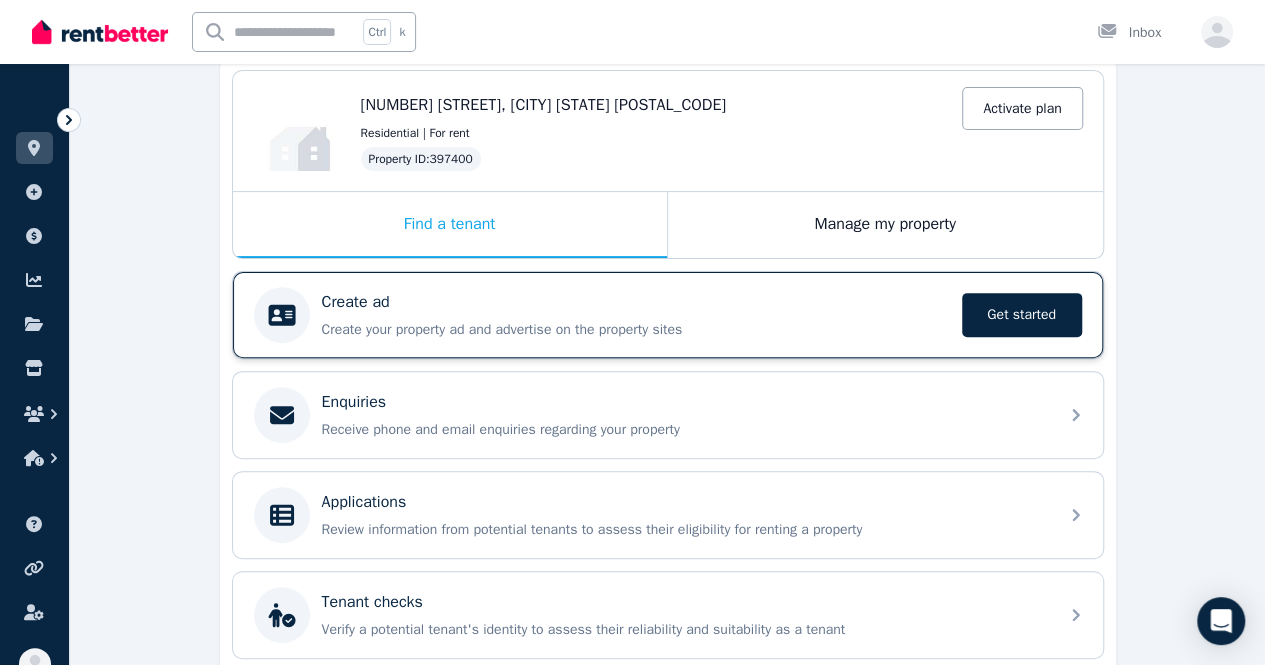 click on "Create your property ad and advertise on the property sites" at bounding box center [636, 330] 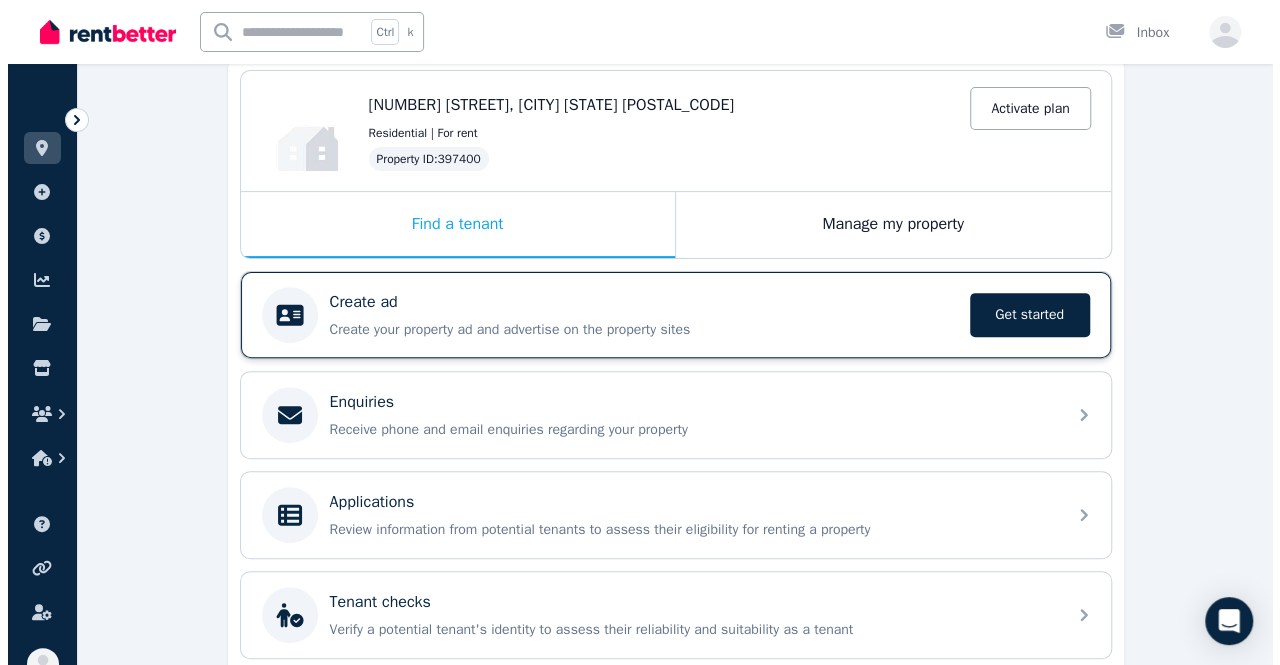 scroll, scrollTop: 0, scrollLeft: 0, axis: both 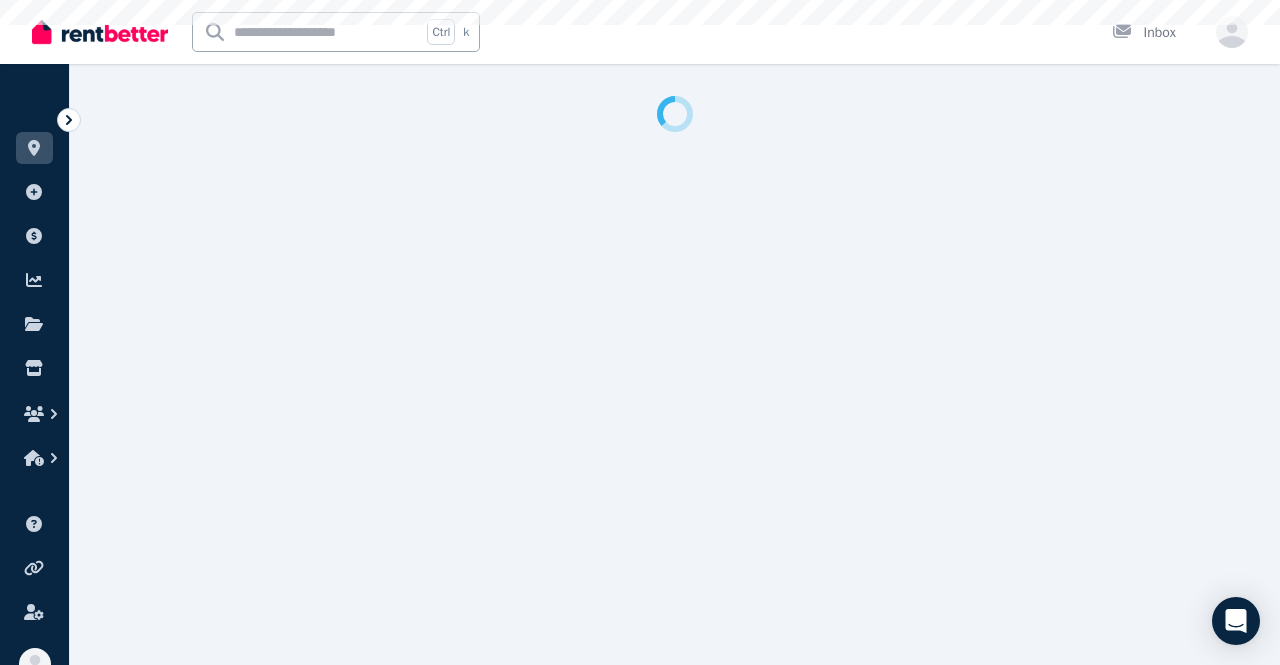 select on "***" 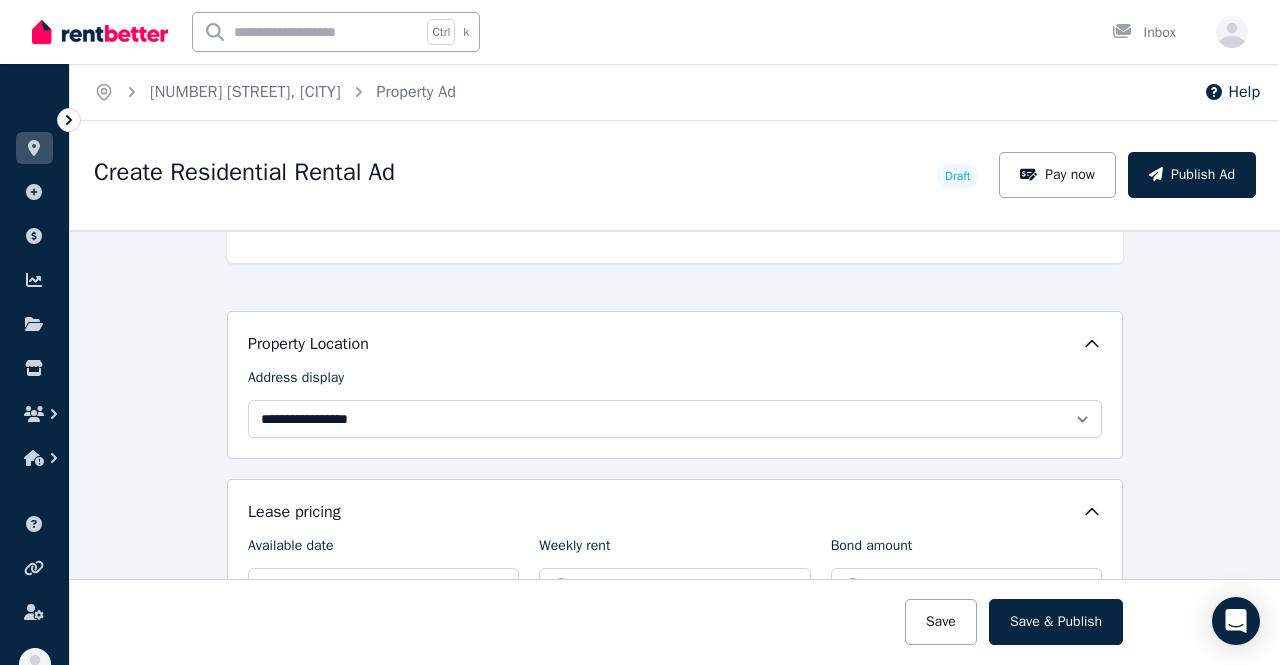 scroll, scrollTop: 500, scrollLeft: 0, axis: vertical 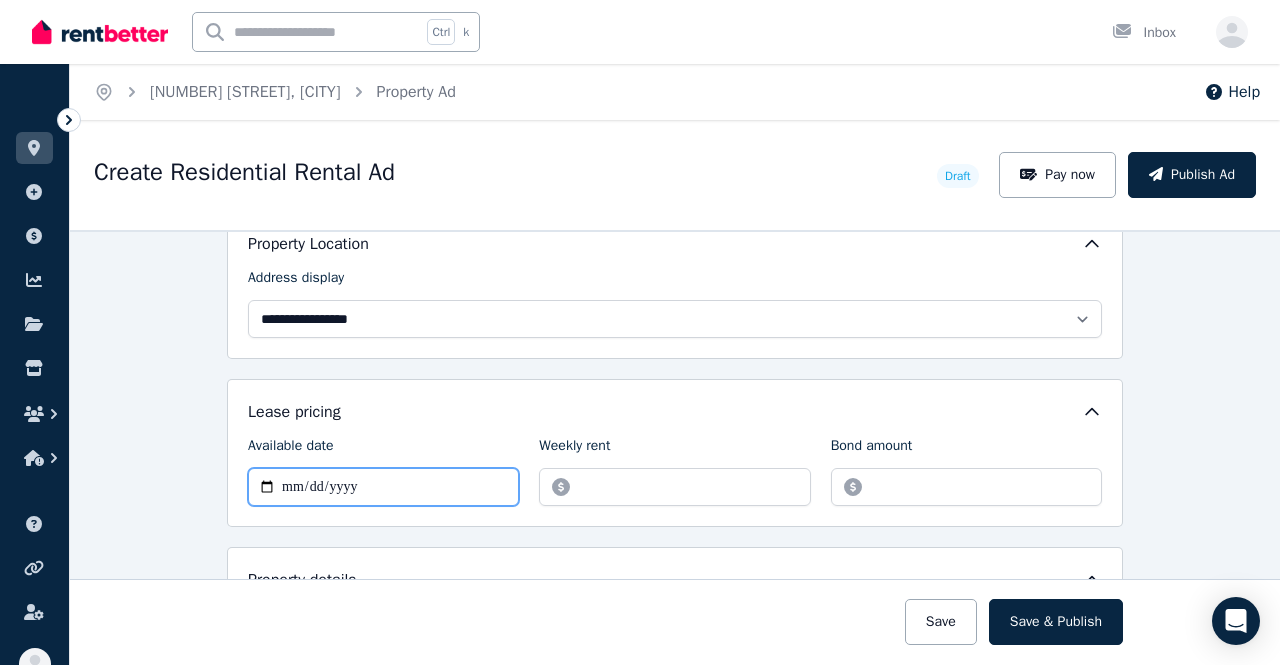 click on "Available date" at bounding box center (383, 487) 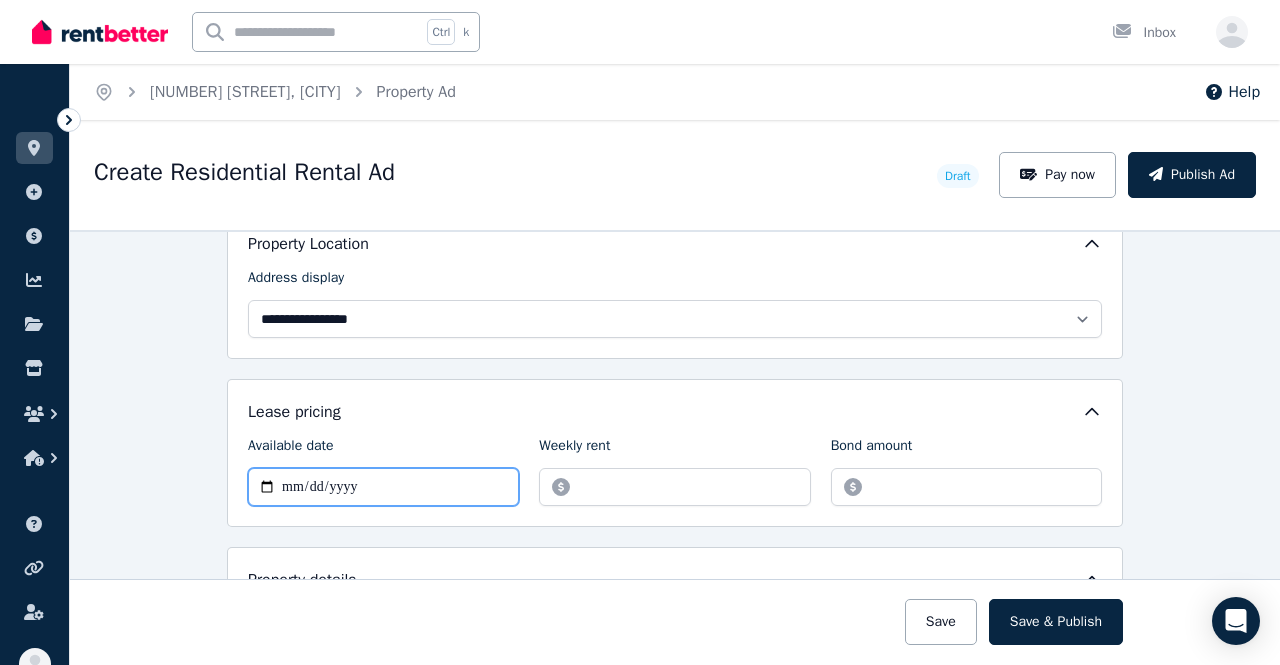 click on "Available date" at bounding box center (383, 487) 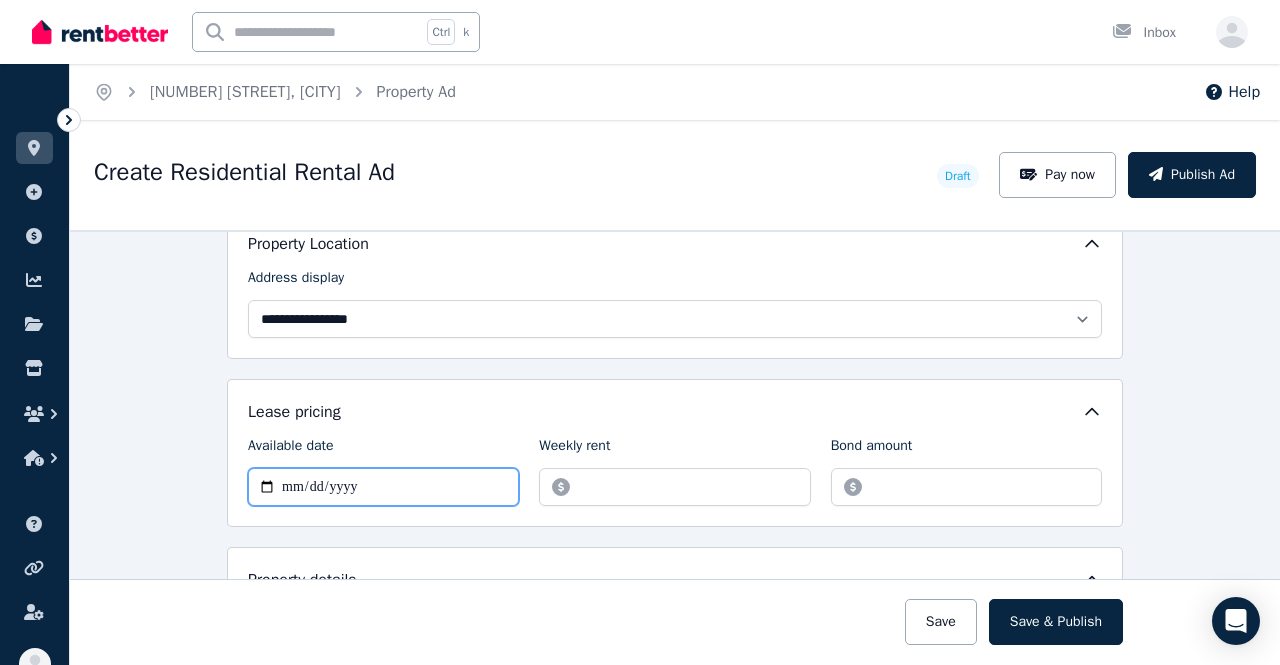 click on "Available date" at bounding box center [383, 487] 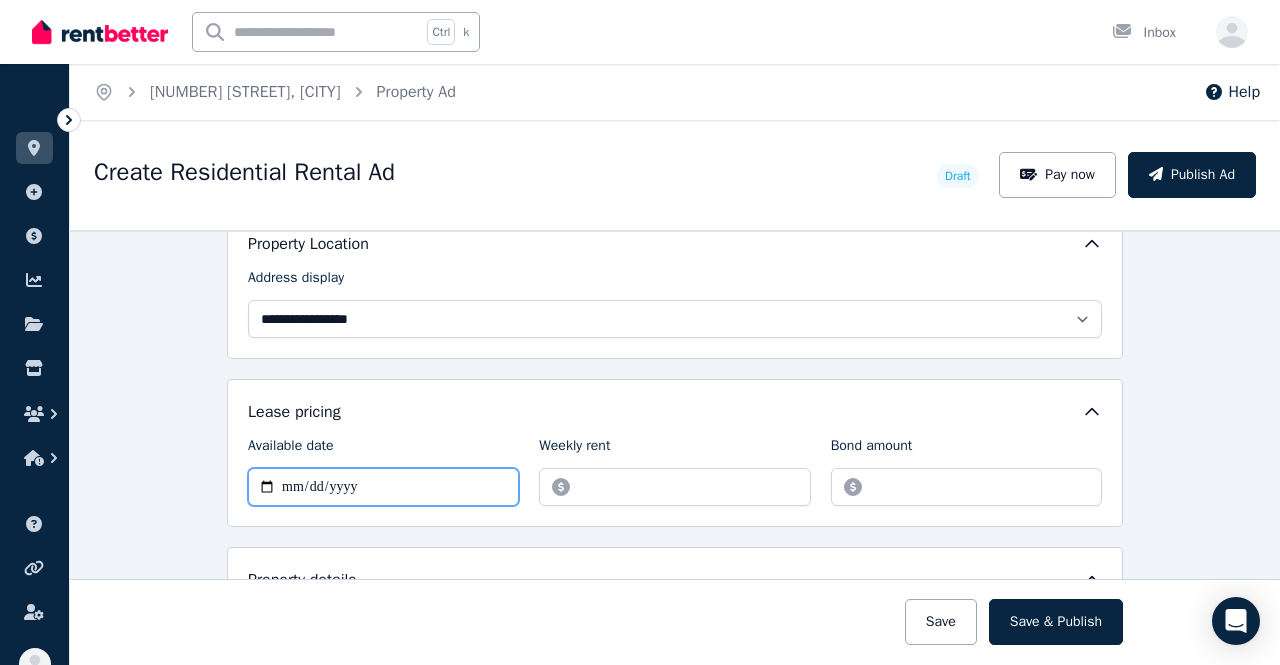 type on "**********" 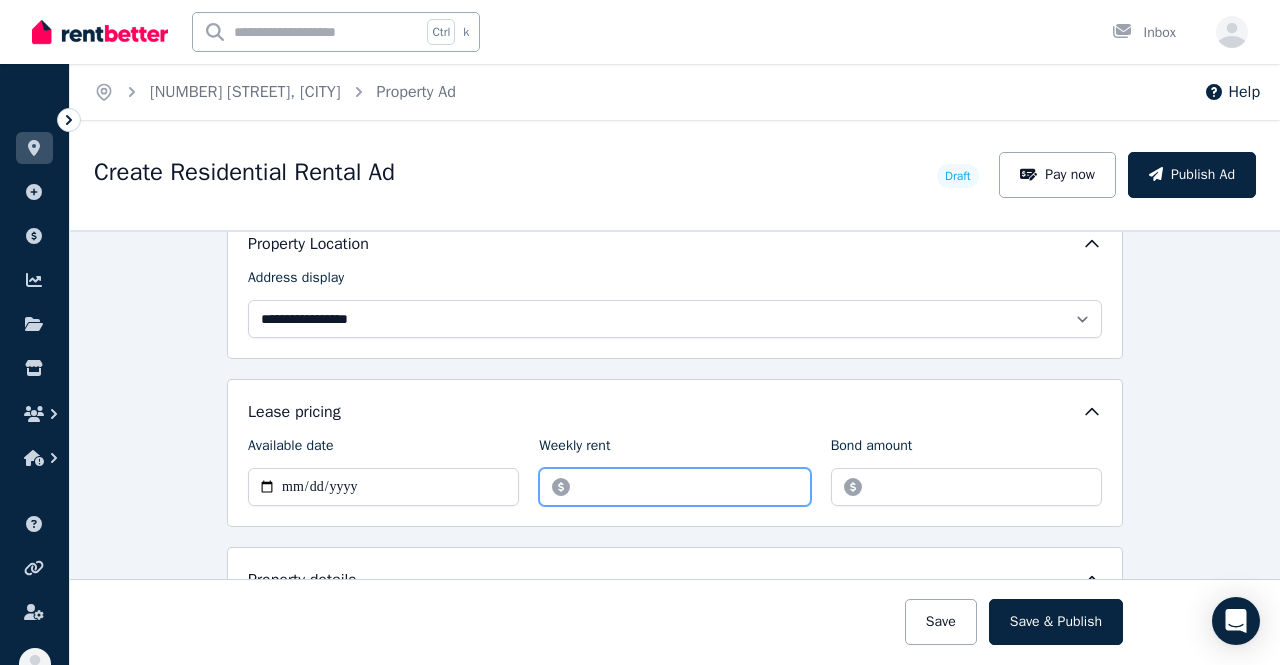 click on "Weekly rent" at bounding box center (674, 487) 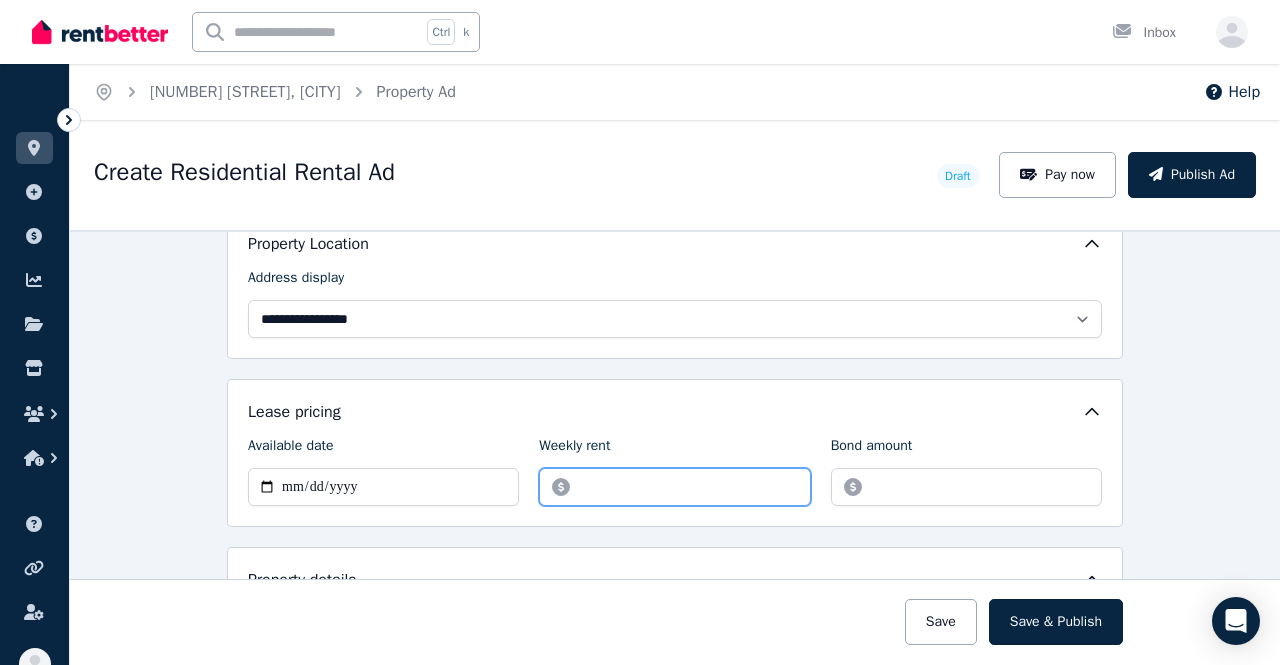 type on "***" 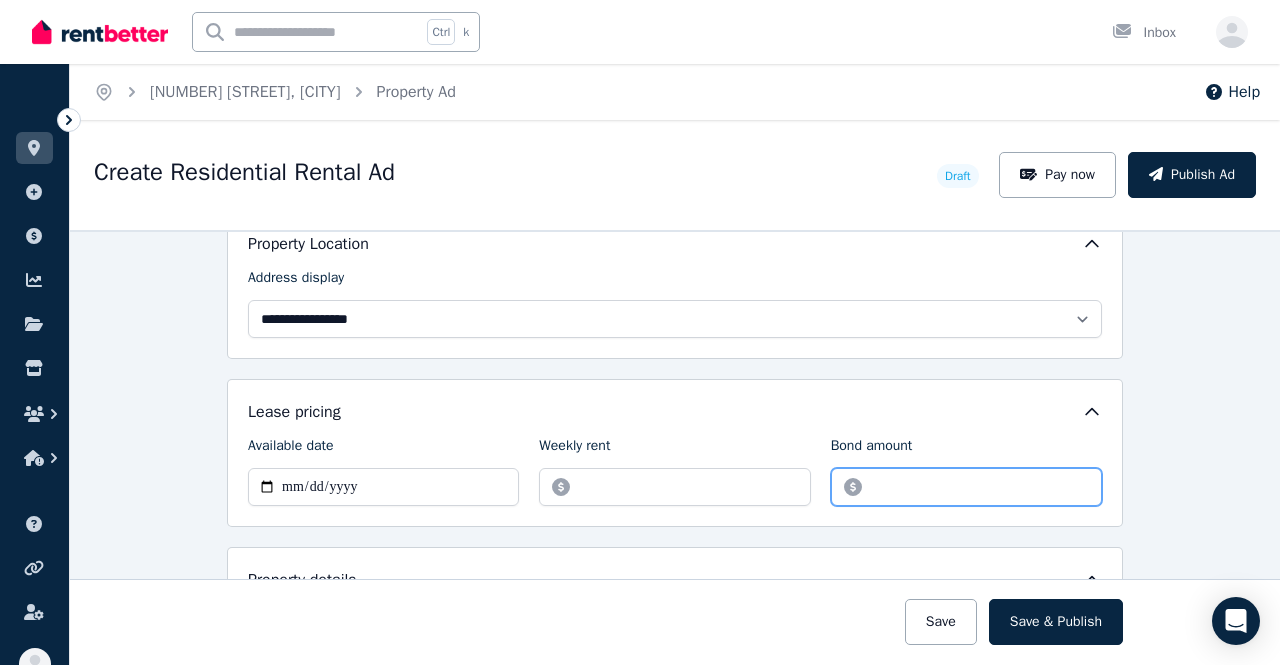 click on "Bond amount" at bounding box center [966, 487] 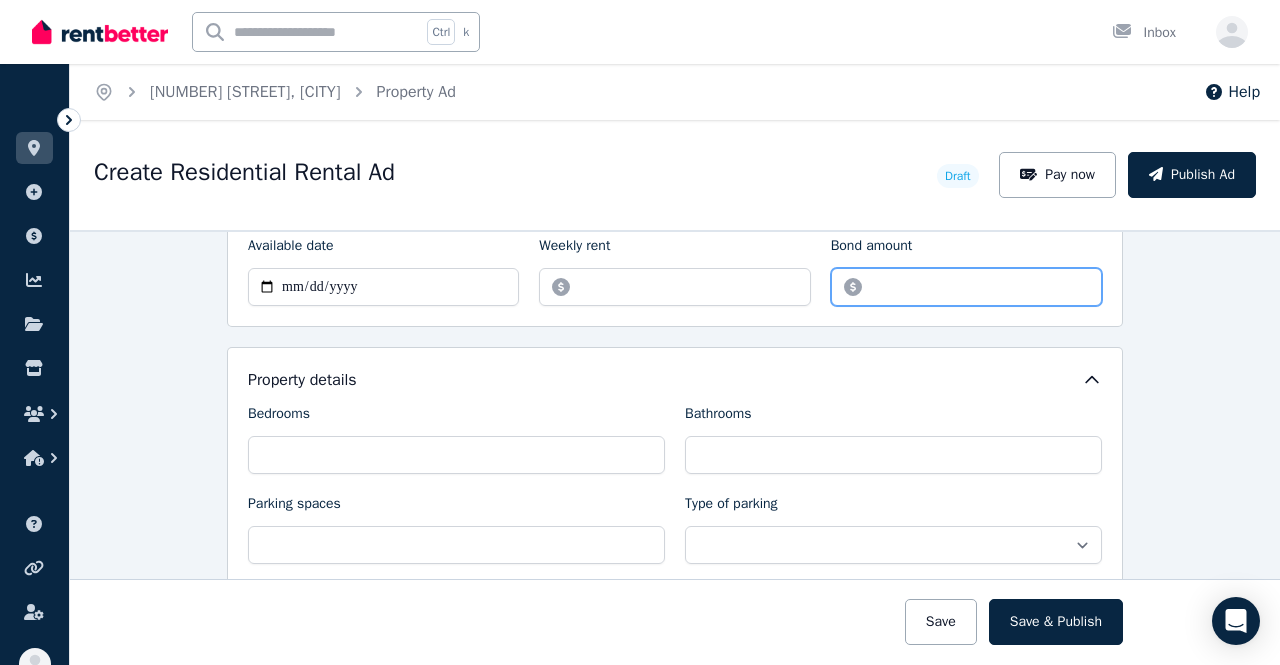 scroll, scrollTop: 800, scrollLeft: 0, axis: vertical 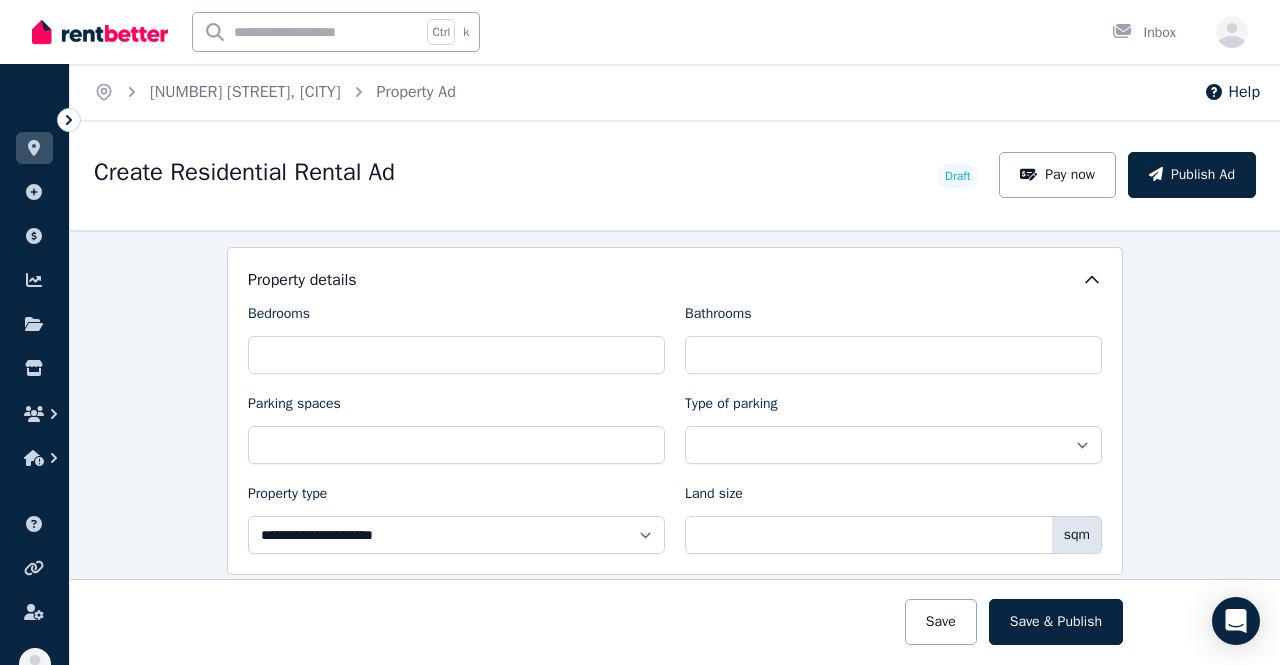 type on "****" 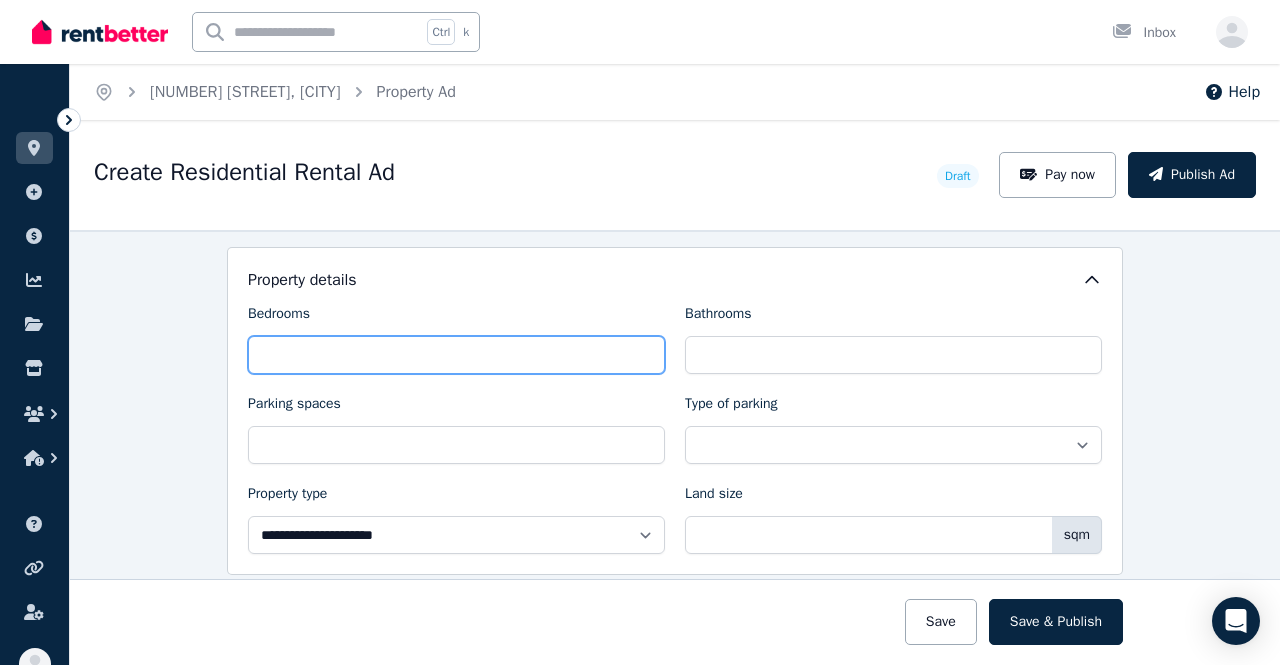 click on "Bedrooms" at bounding box center [456, 355] 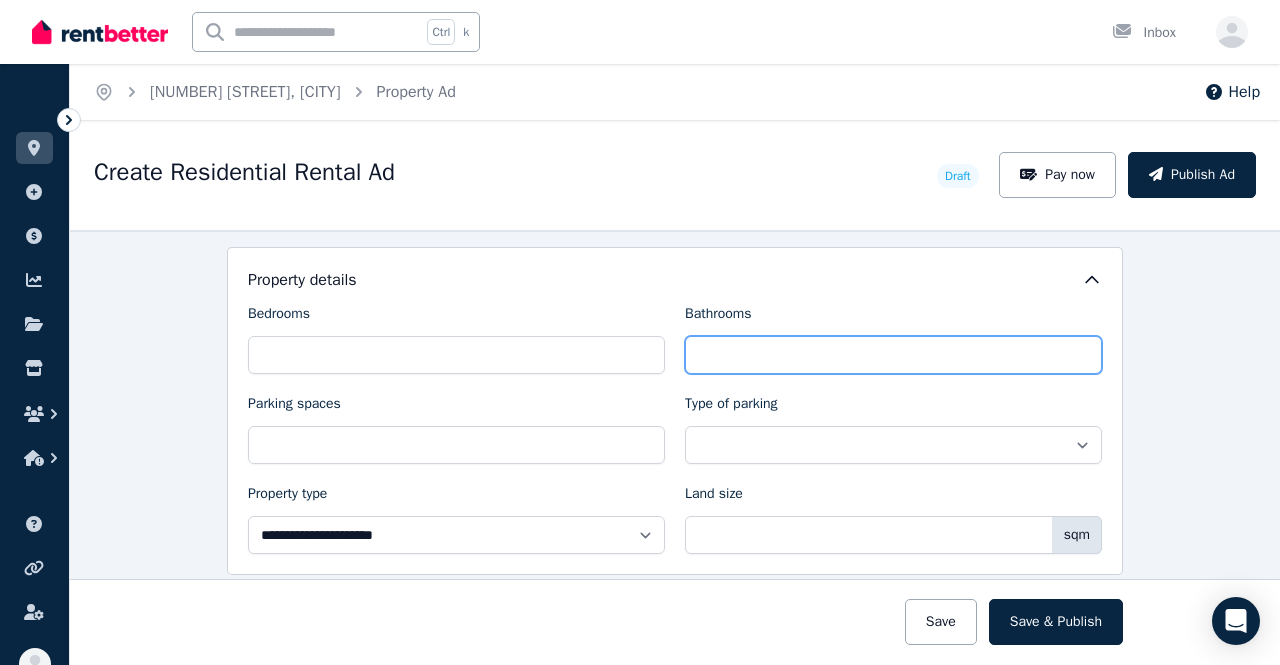 click on "Bathrooms" at bounding box center (893, 355) 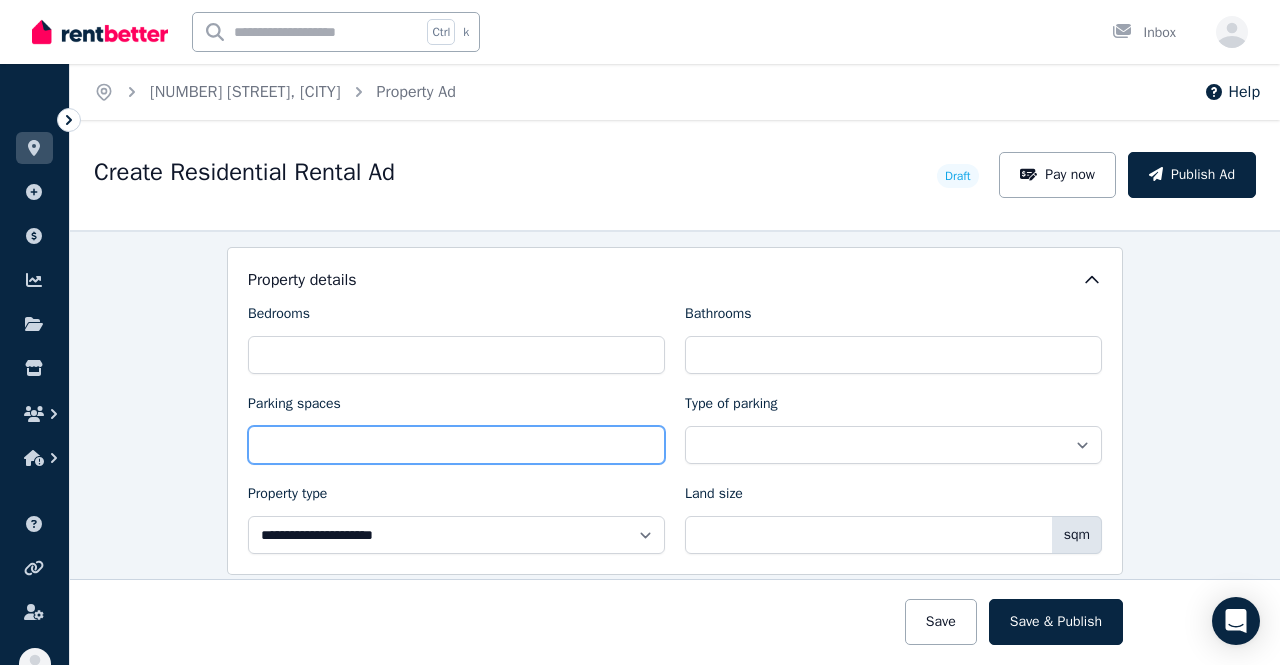 click on "Parking spaces" at bounding box center (456, 445) 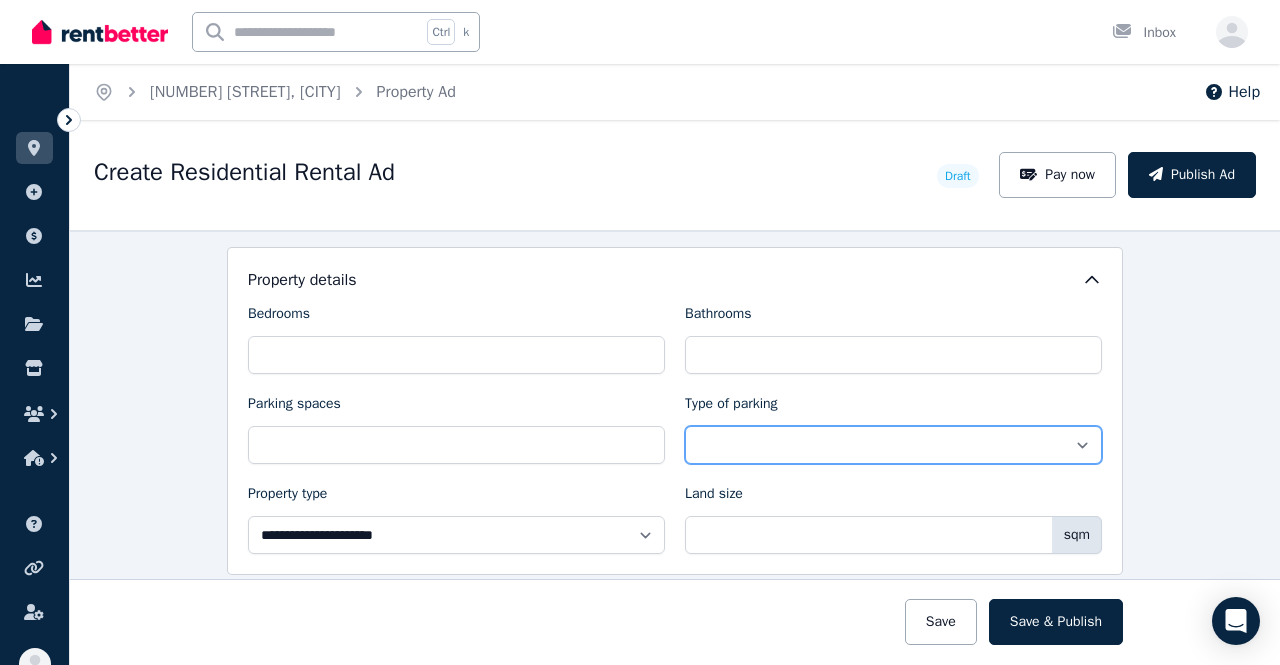 click on "**********" at bounding box center (893, 445) 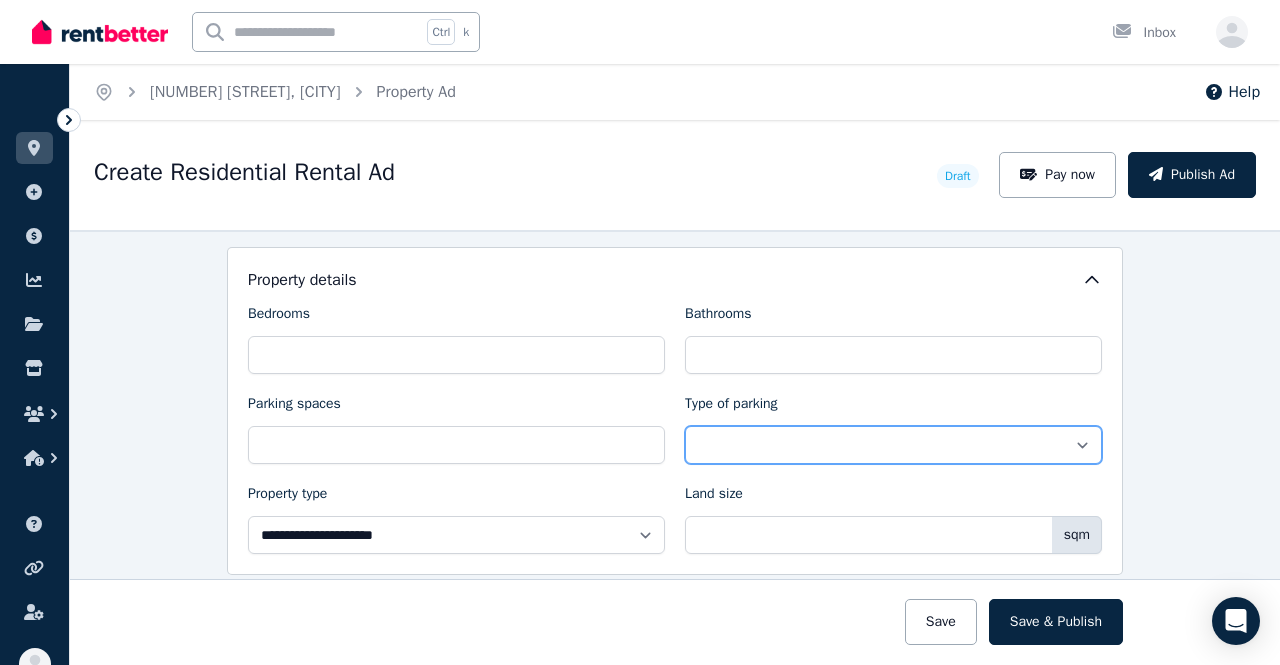 select on "**********" 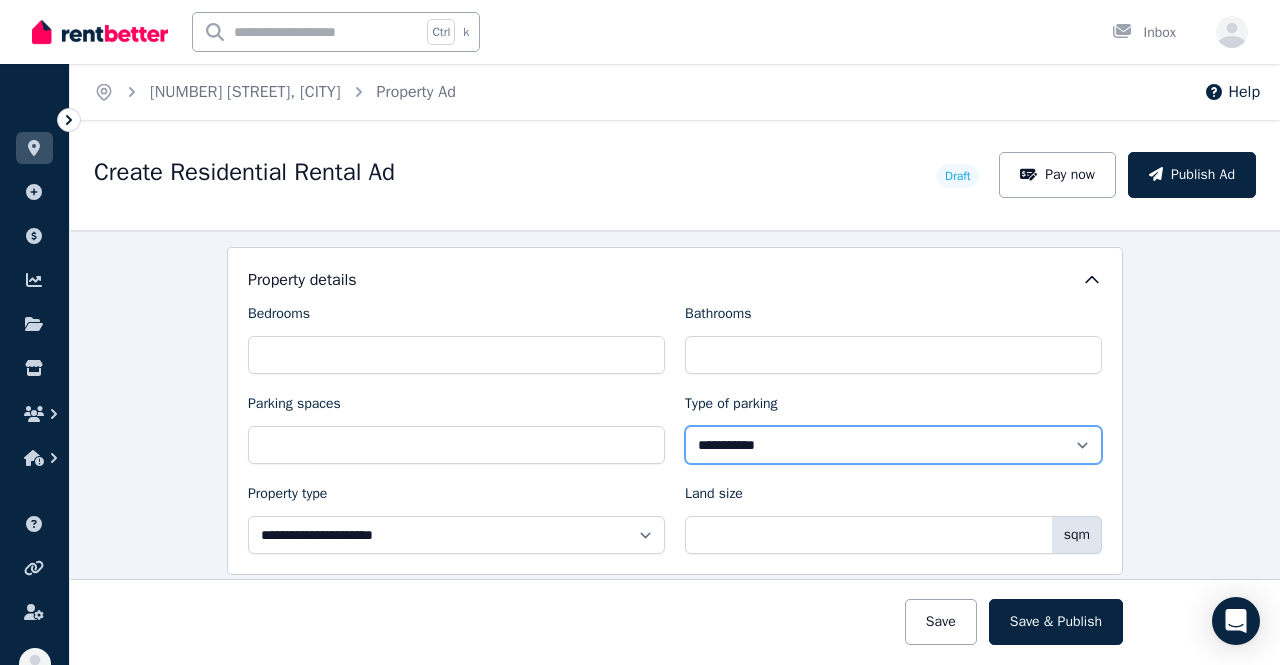 click on "**********" at bounding box center [893, 445] 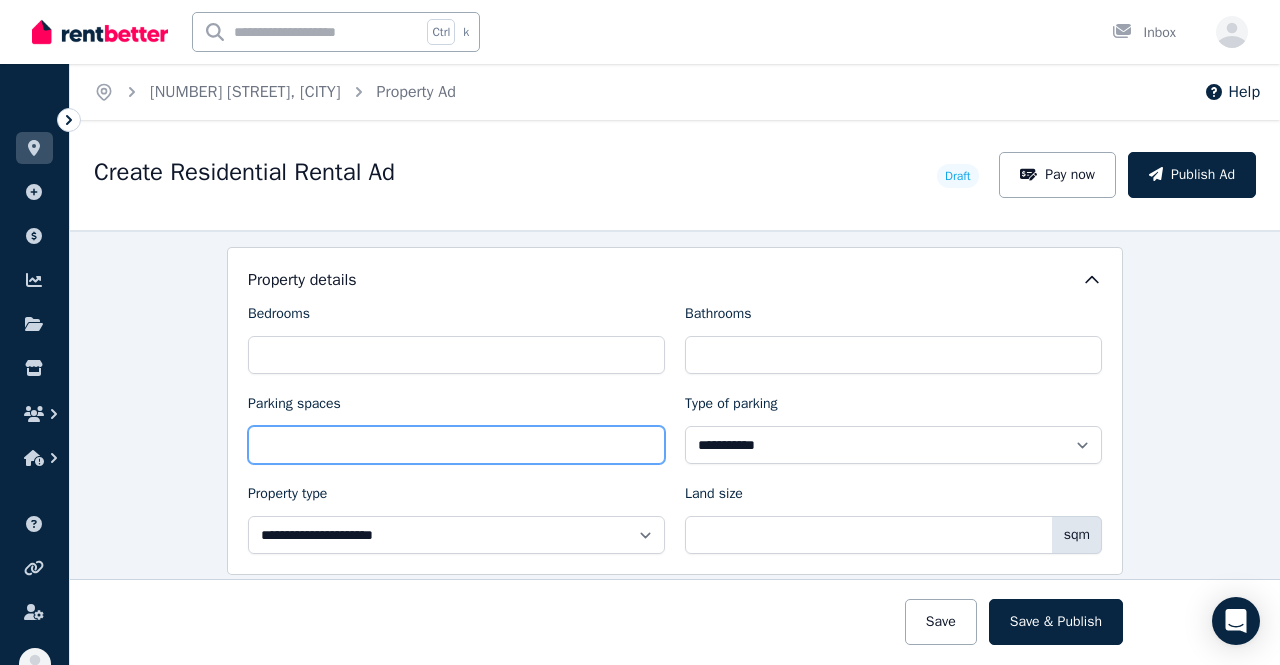 click on "Parking spaces" at bounding box center [456, 445] 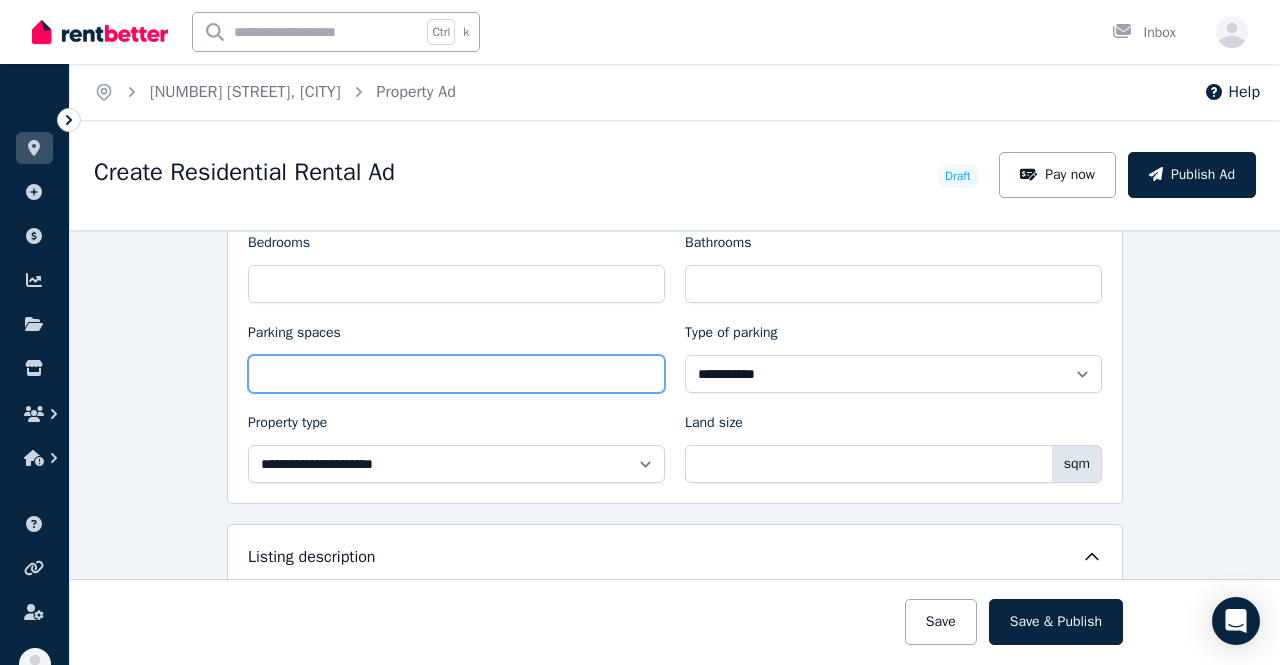 scroll, scrollTop: 900, scrollLeft: 0, axis: vertical 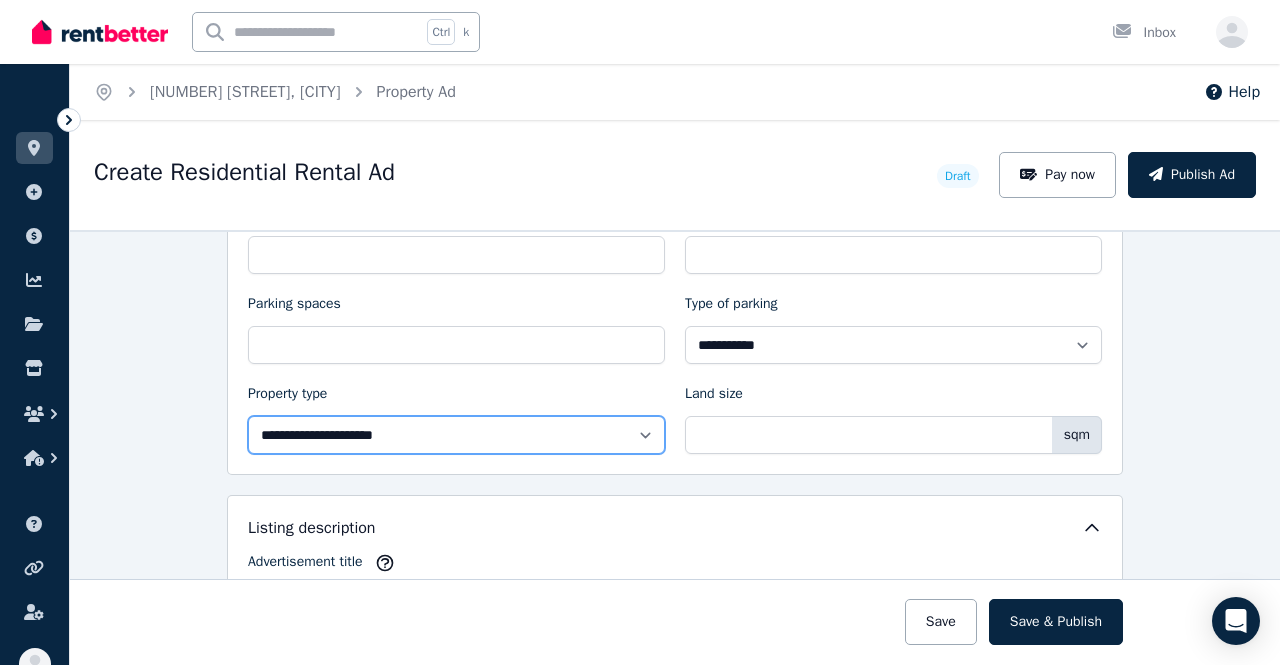 click on "**********" at bounding box center (456, 435) 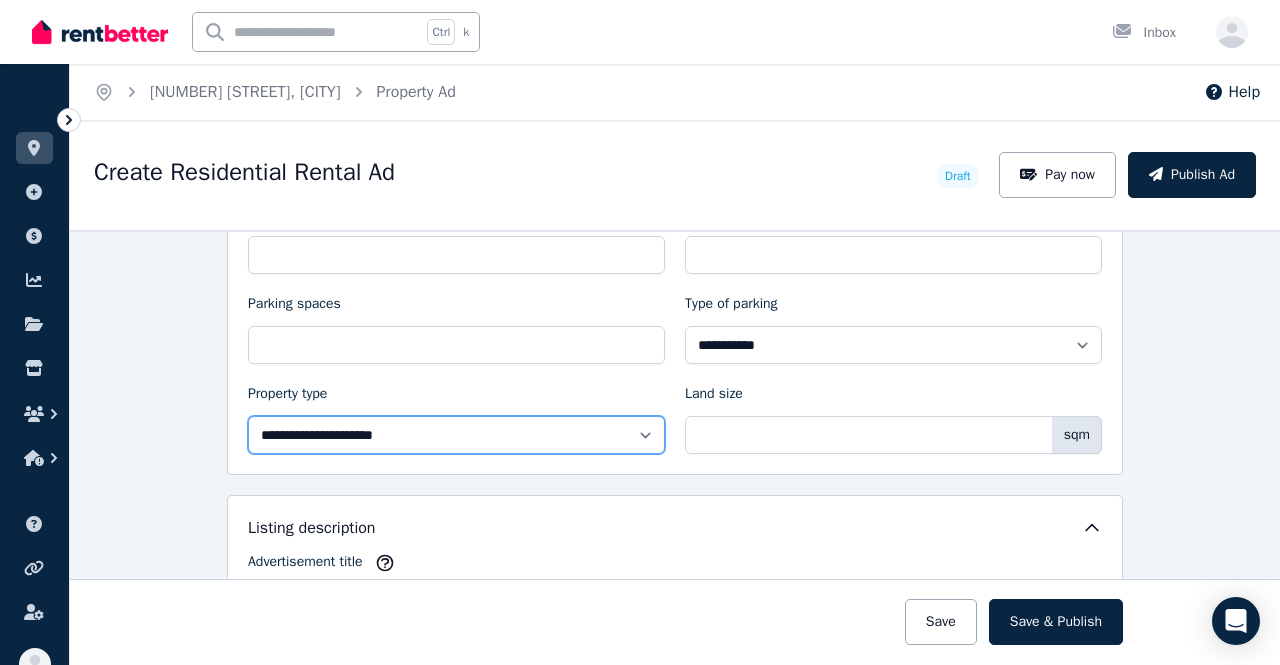 select on "**********" 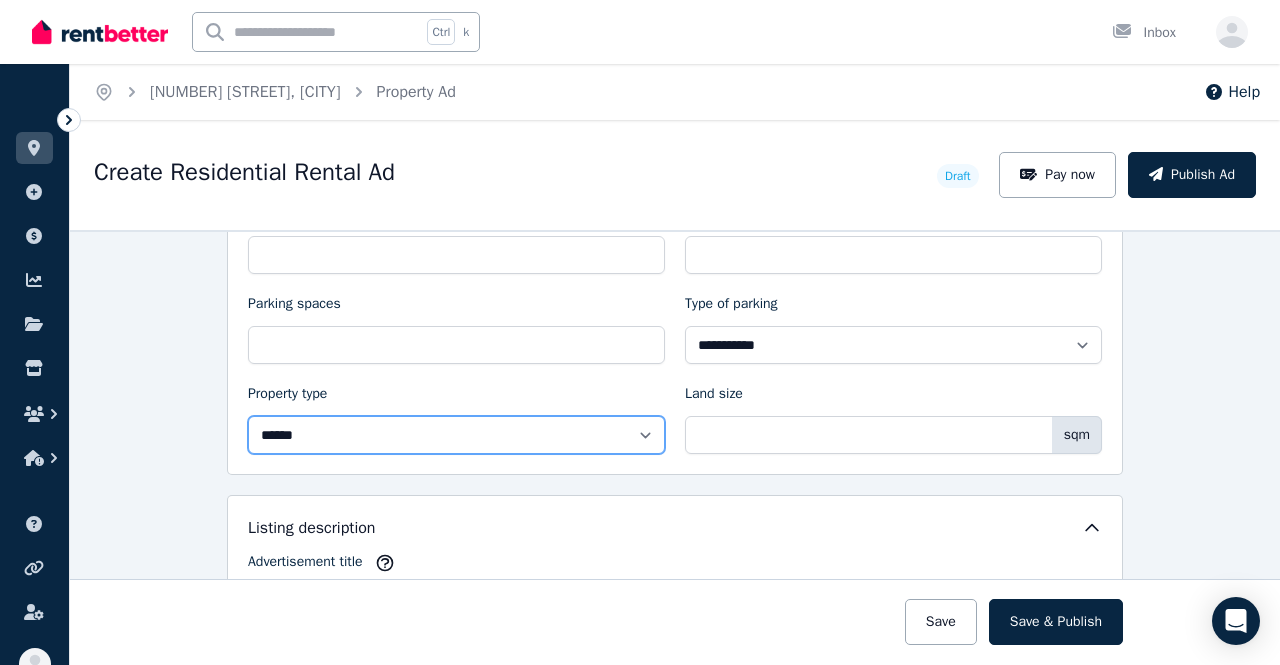 click on "**********" at bounding box center [456, 435] 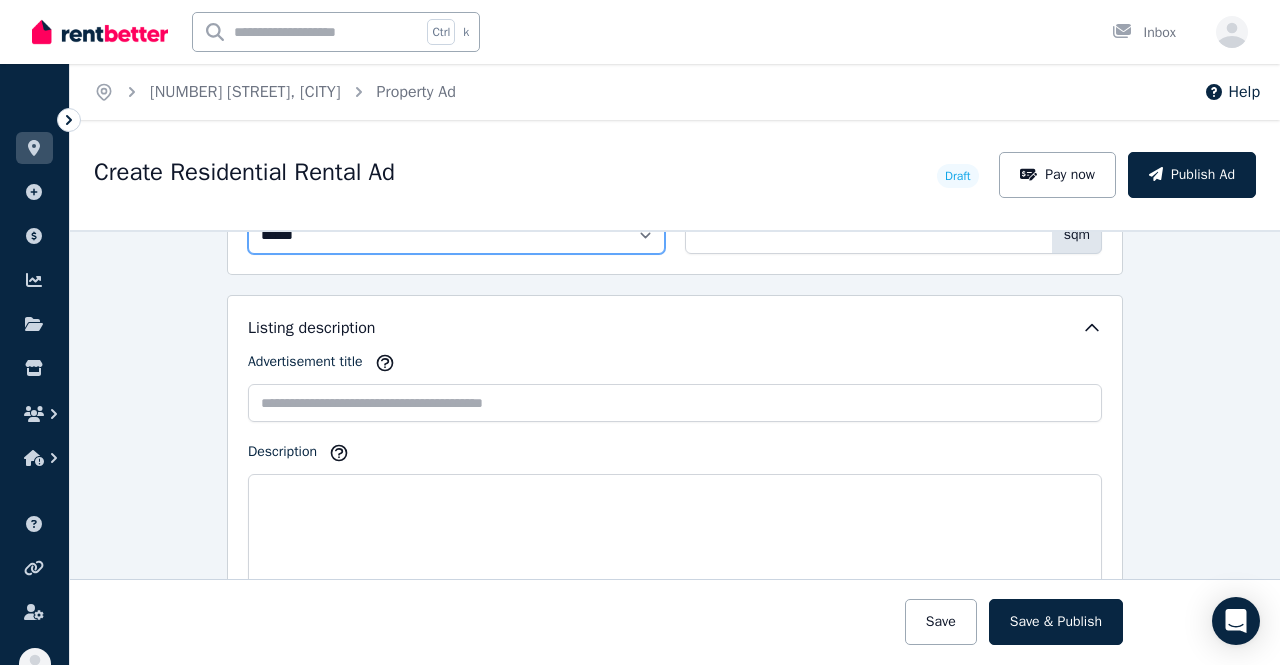 scroll, scrollTop: 800, scrollLeft: 0, axis: vertical 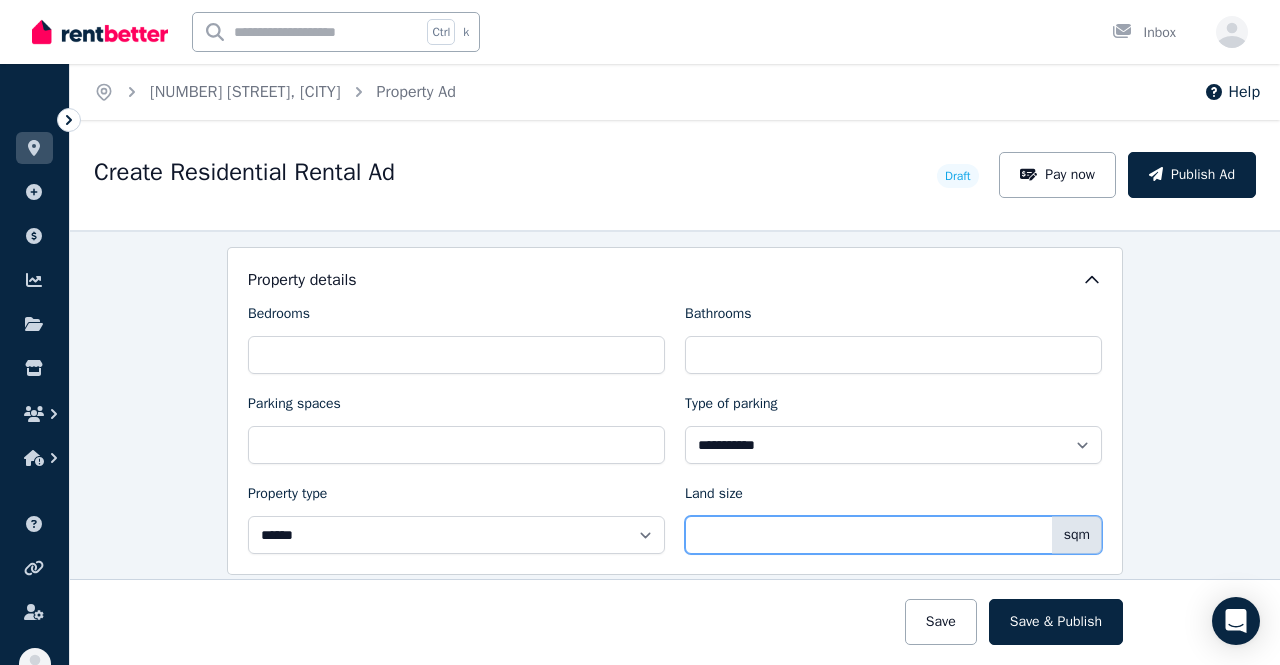 click on "Land size" at bounding box center (893, 535) 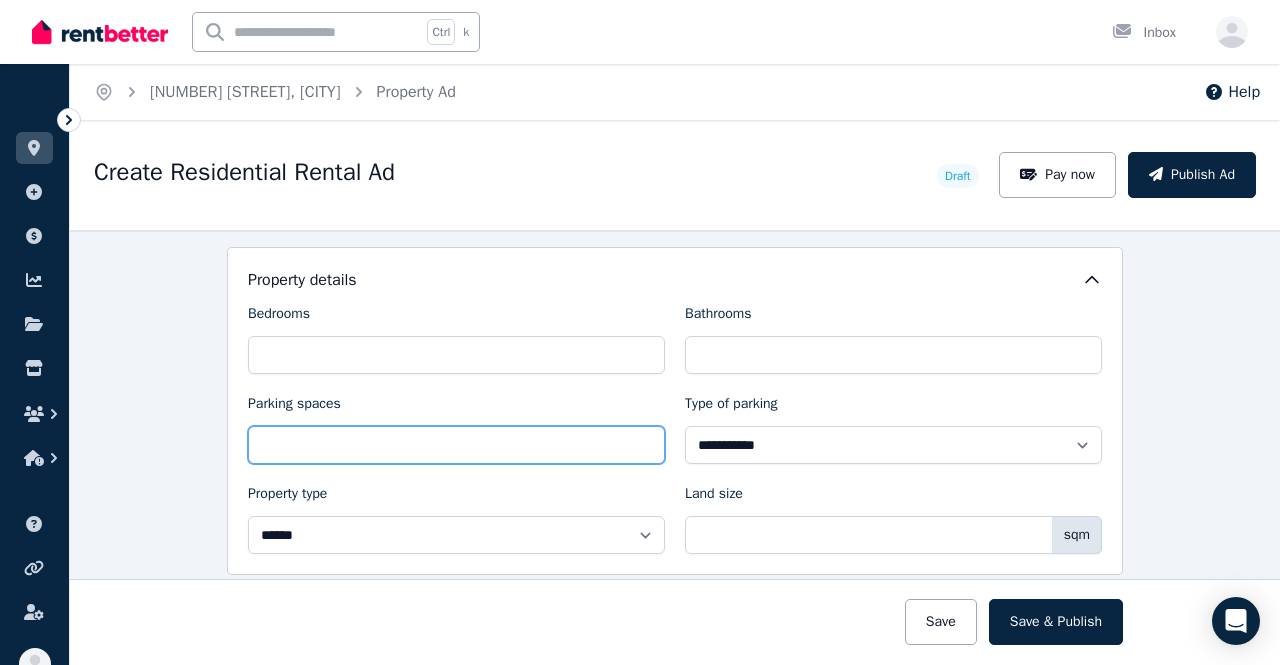 click on "Parking spaces" at bounding box center [456, 445] 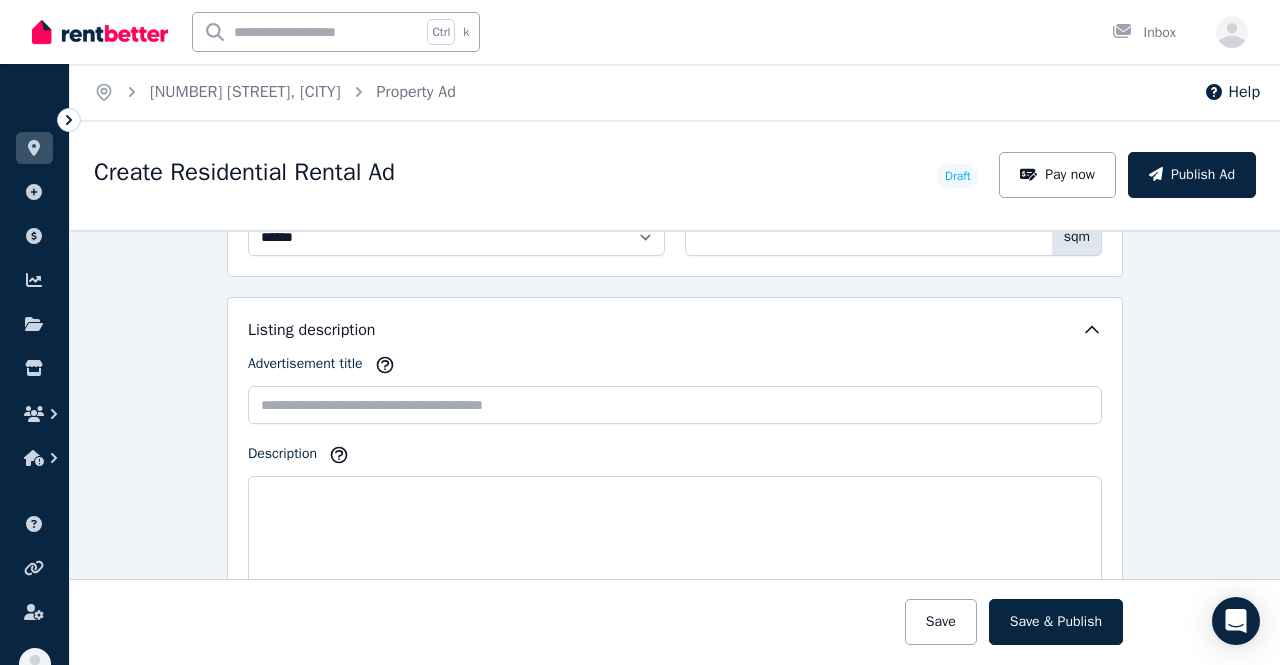 scroll, scrollTop: 1100, scrollLeft: 0, axis: vertical 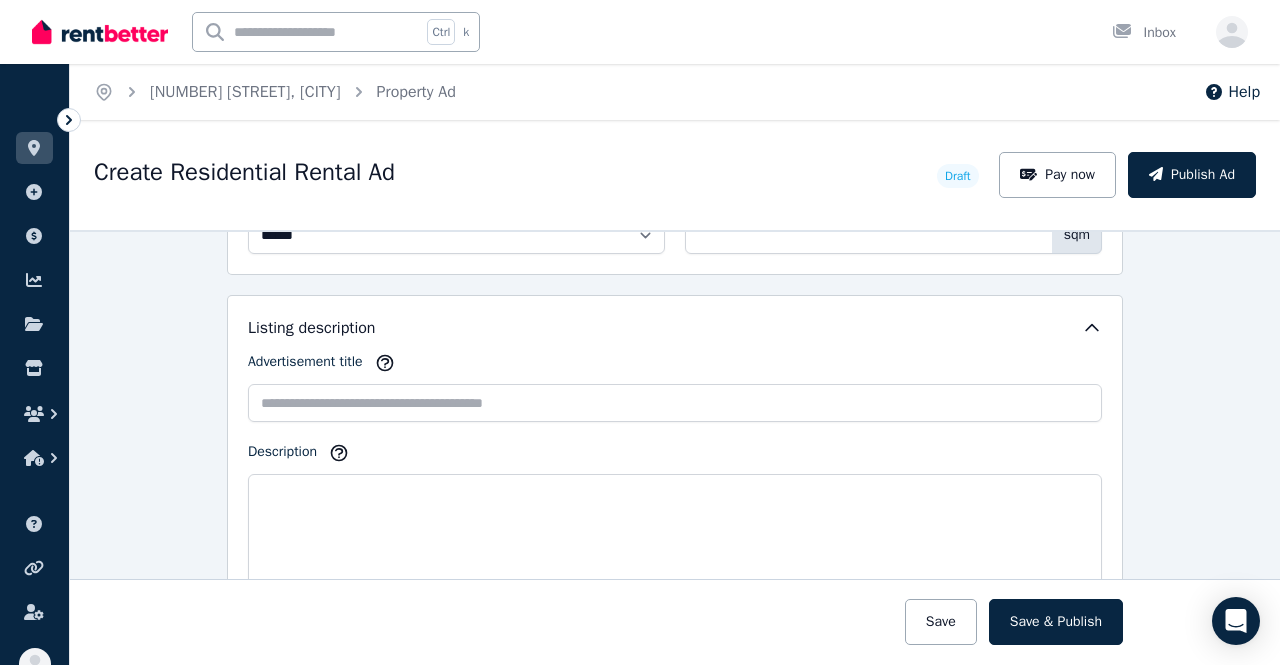 type on "**" 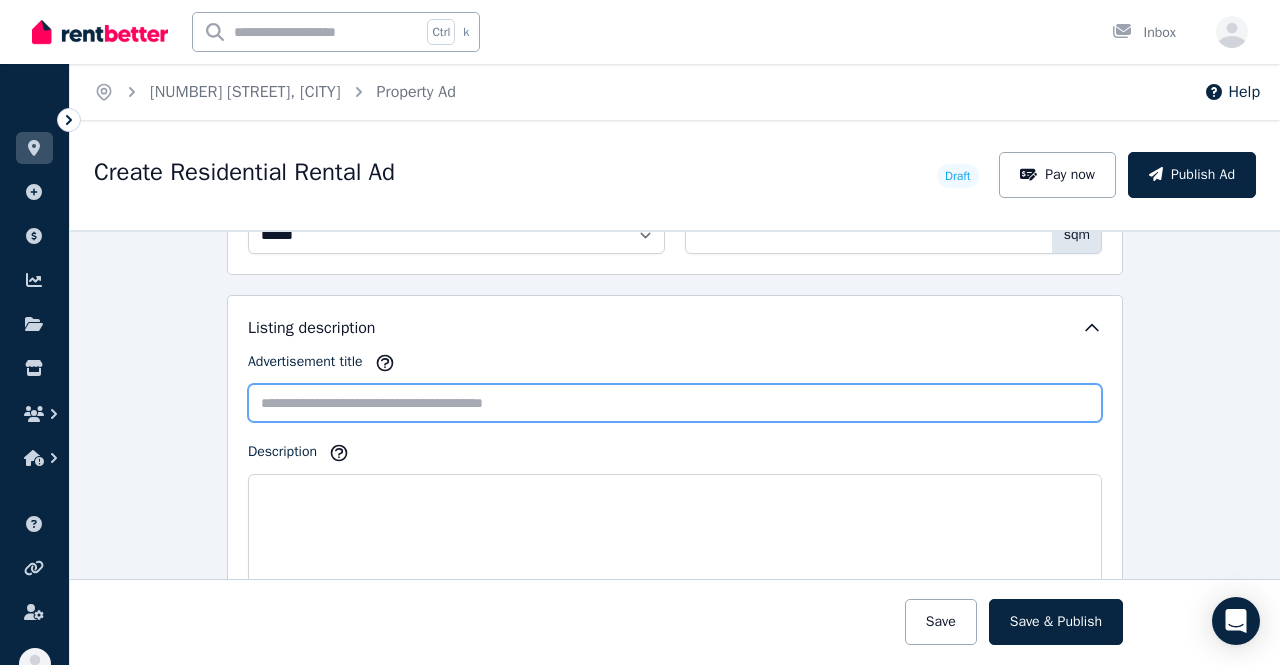 click on "Advertisement title" at bounding box center [675, 403] 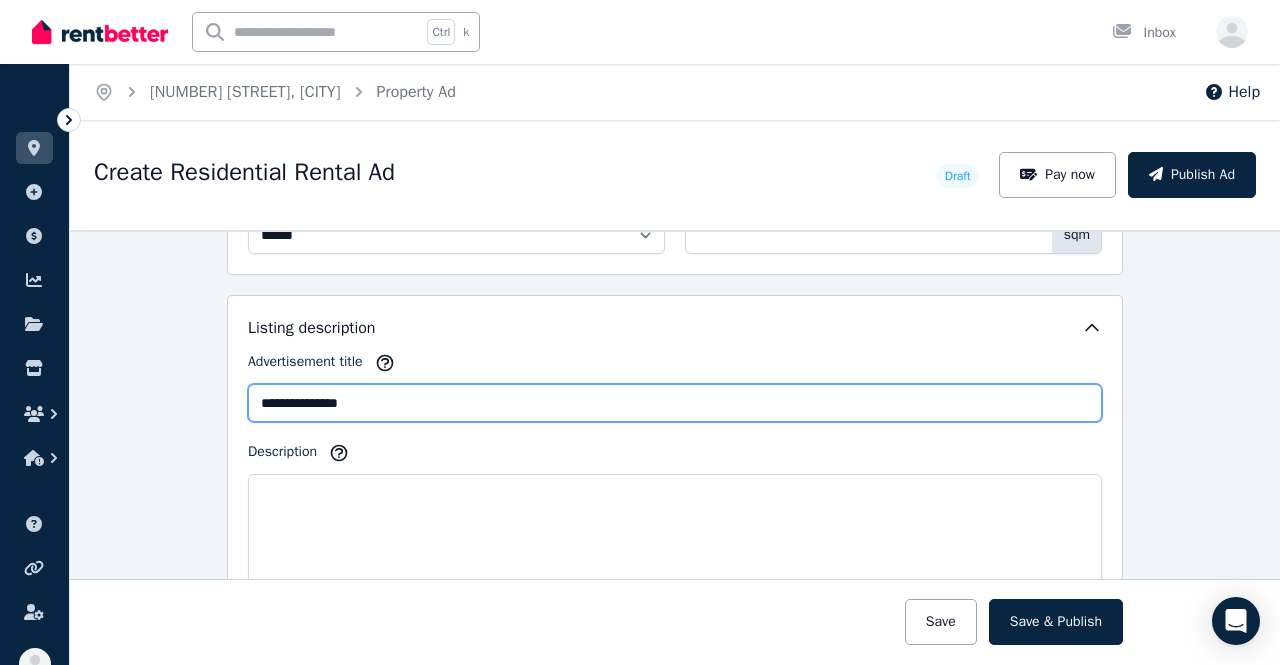 type on "**********" 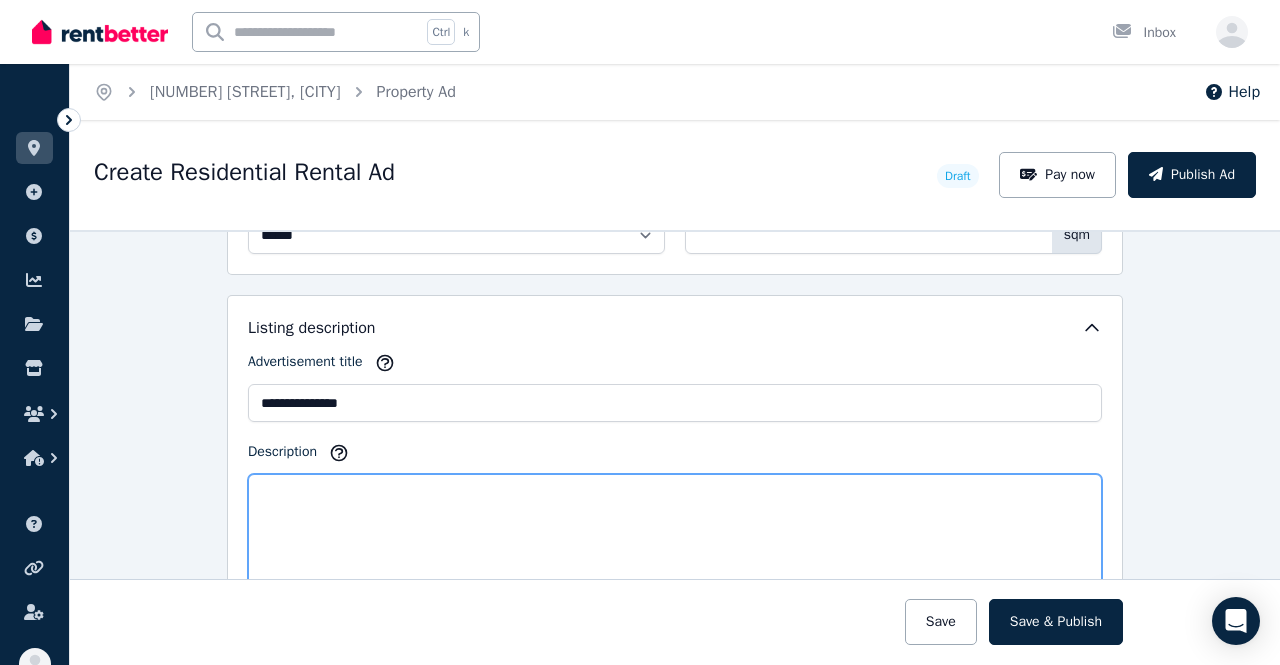 click on "Description" at bounding box center [675, 543] 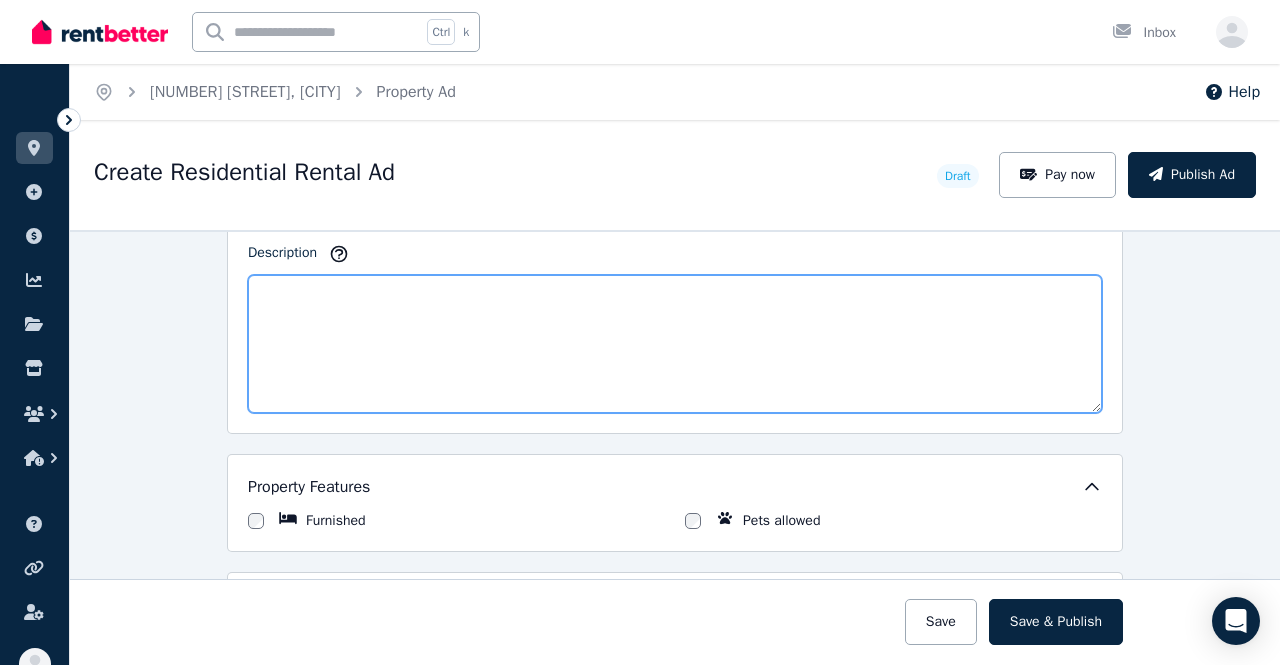 scroll, scrollTop: 1300, scrollLeft: 0, axis: vertical 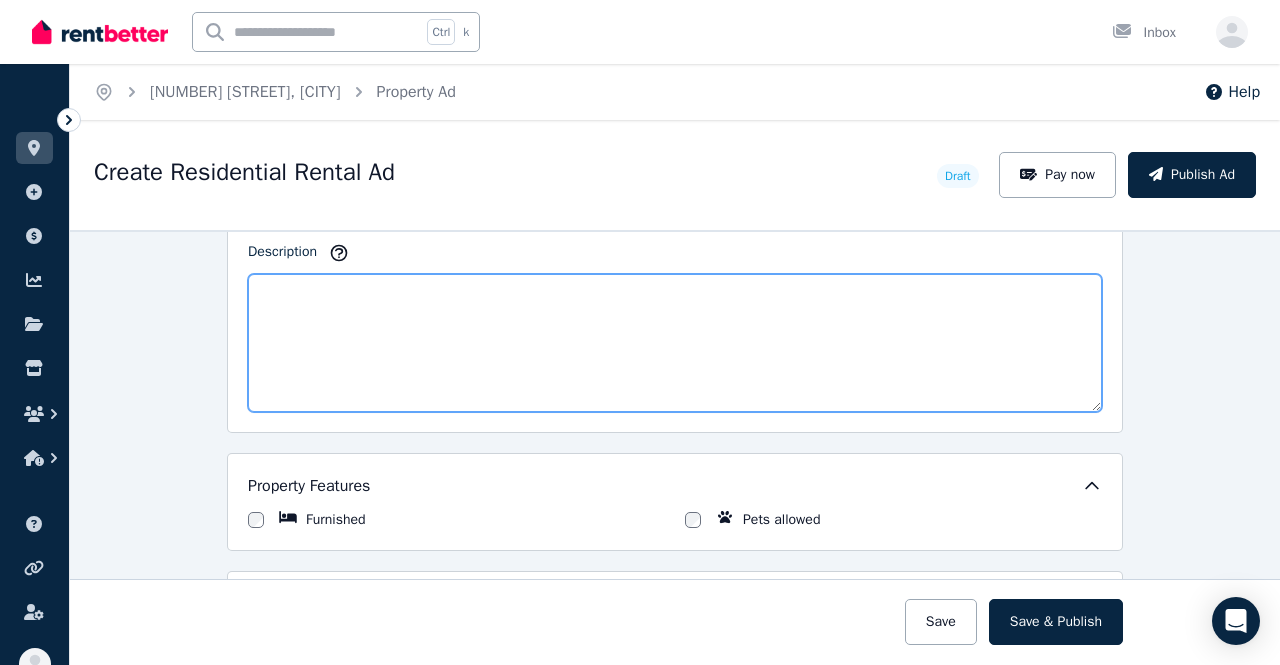 paste on "**********" 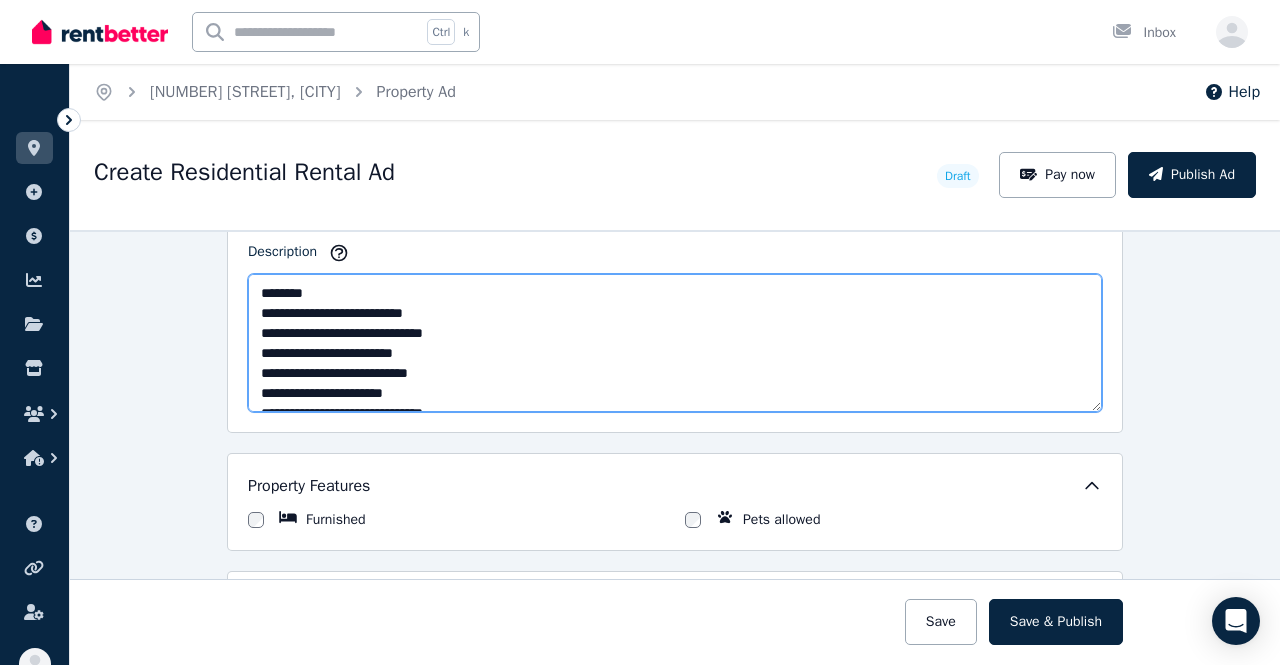 scroll, scrollTop: 331, scrollLeft: 0, axis: vertical 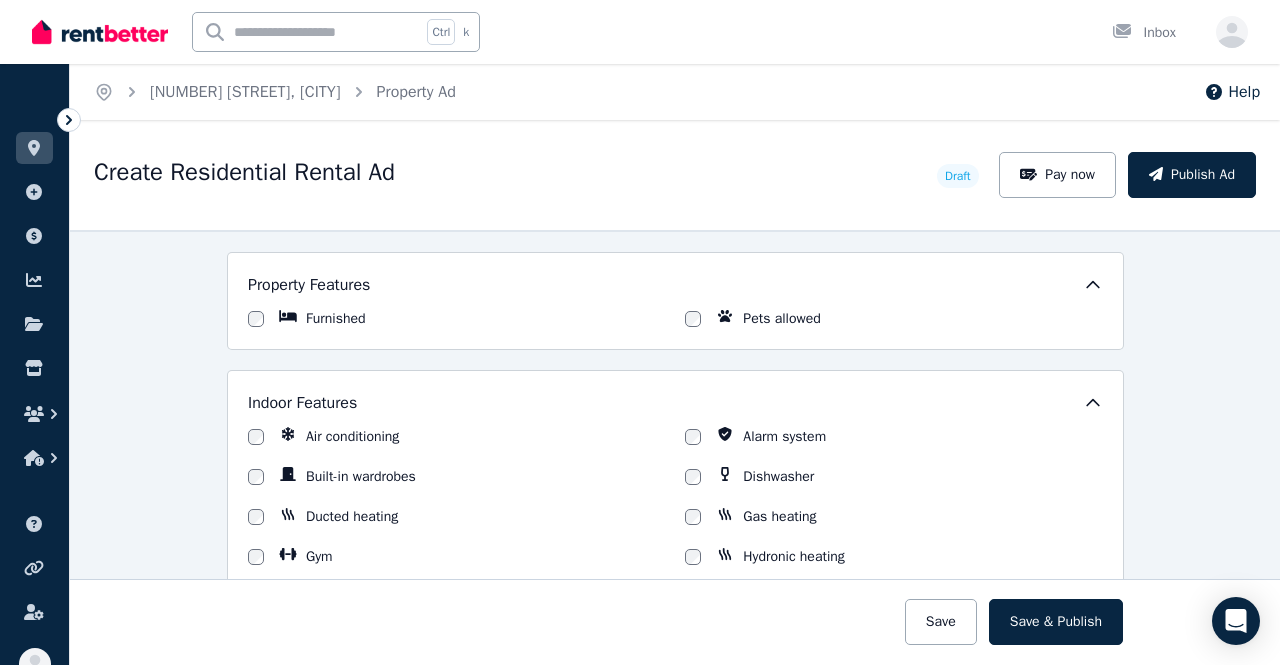 type on "**********" 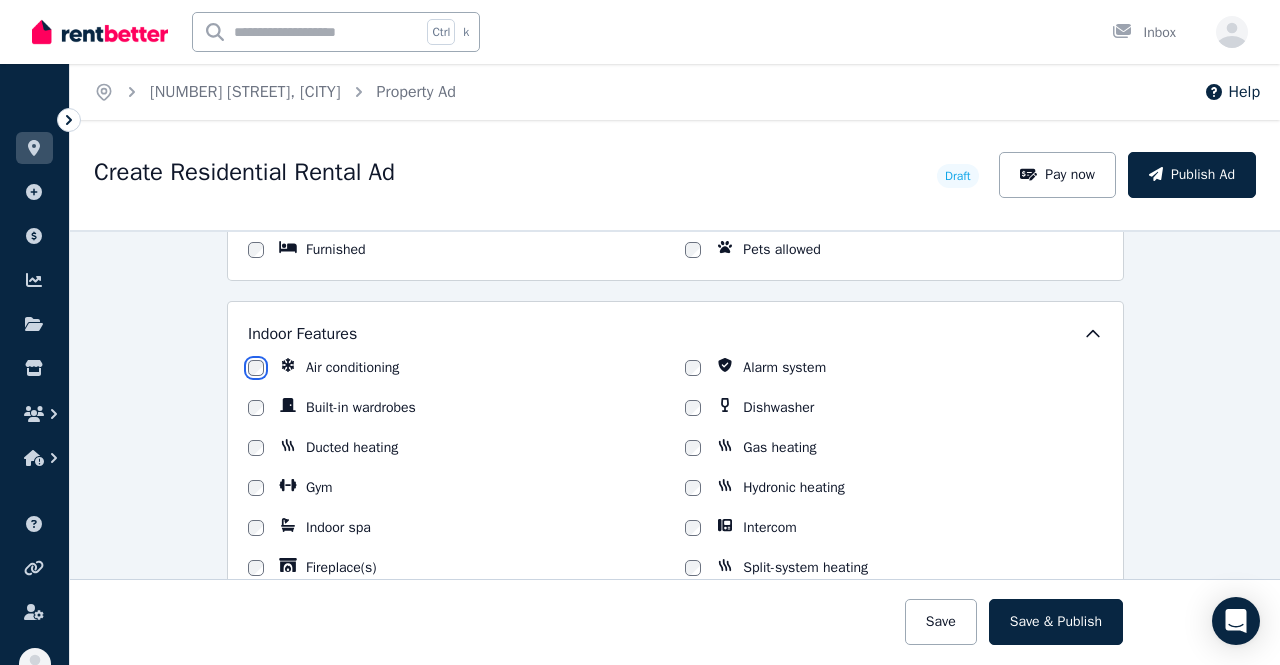 scroll, scrollTop: 1600, scrollLeft: 0, axis: vertical 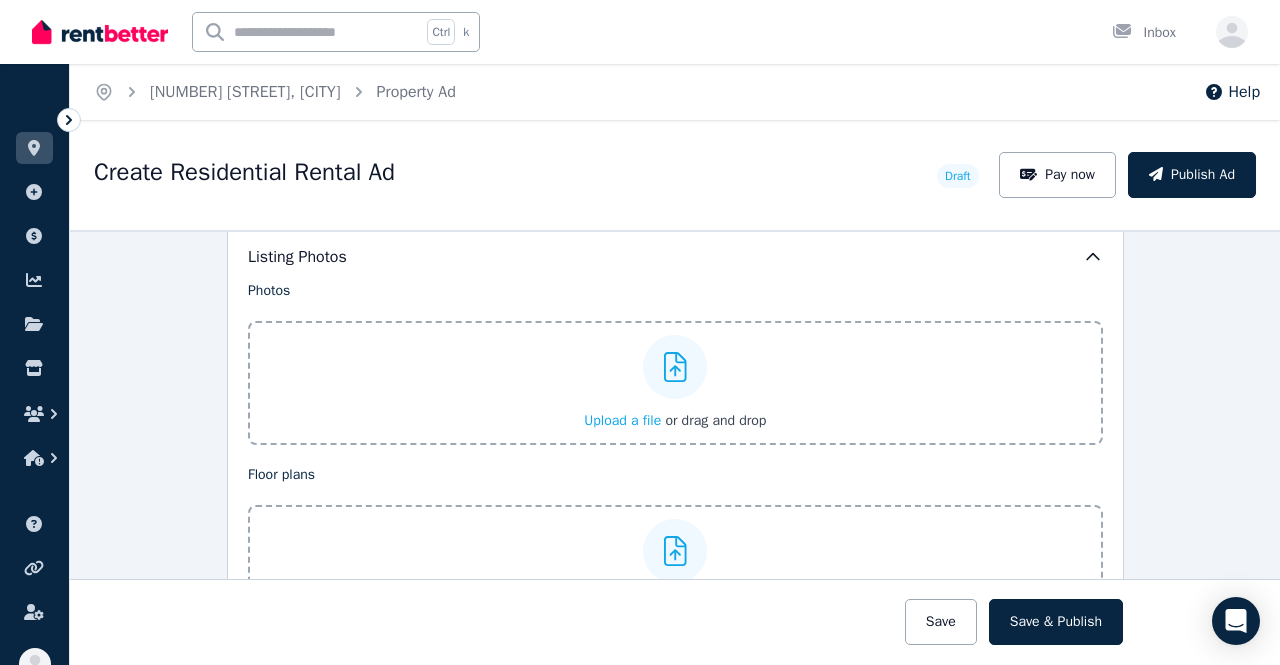 click 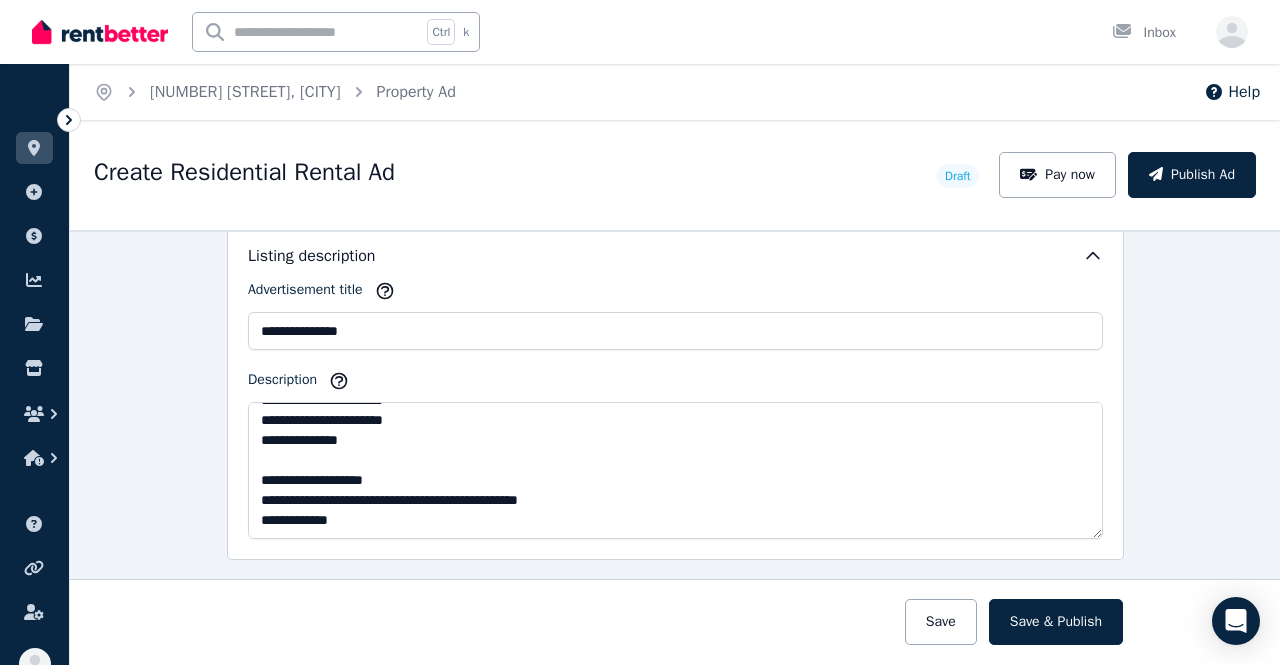 scroll, scrollTop: 1086, scrollLeft: 0, axis: vertical 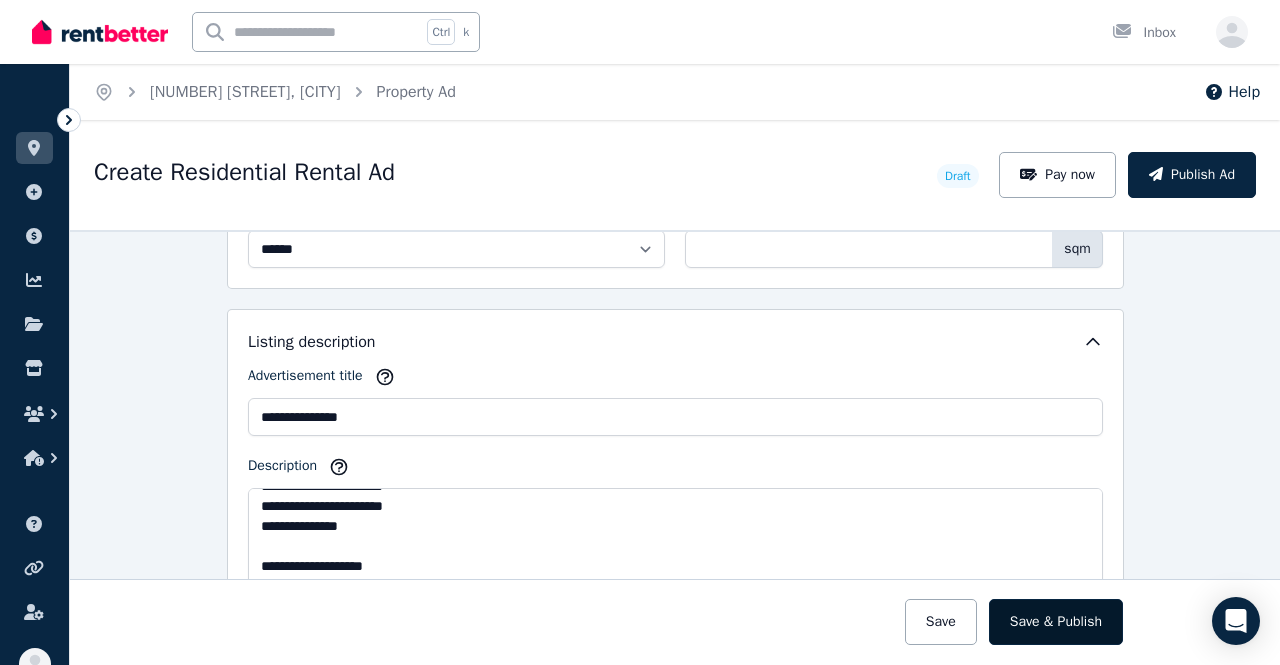 click on "Save & Publish" at bounding box center (1056, 622) 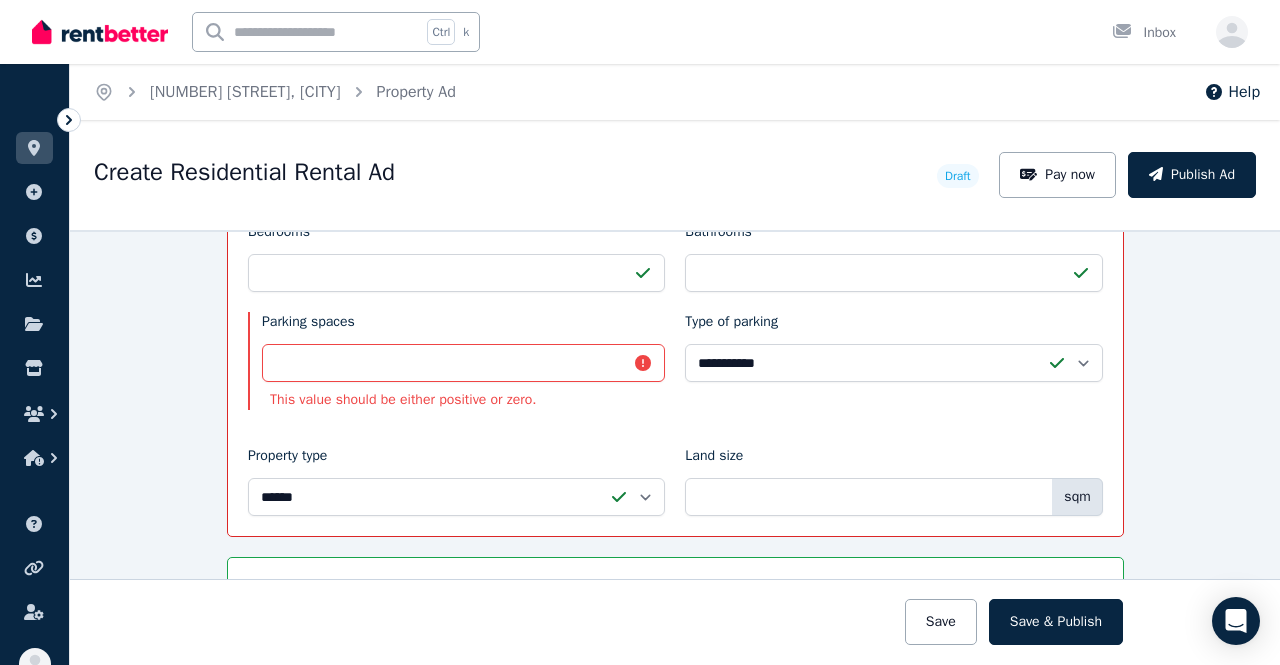 scroll, scrollTop: 733, scrollLeft: 0, axis: vertical 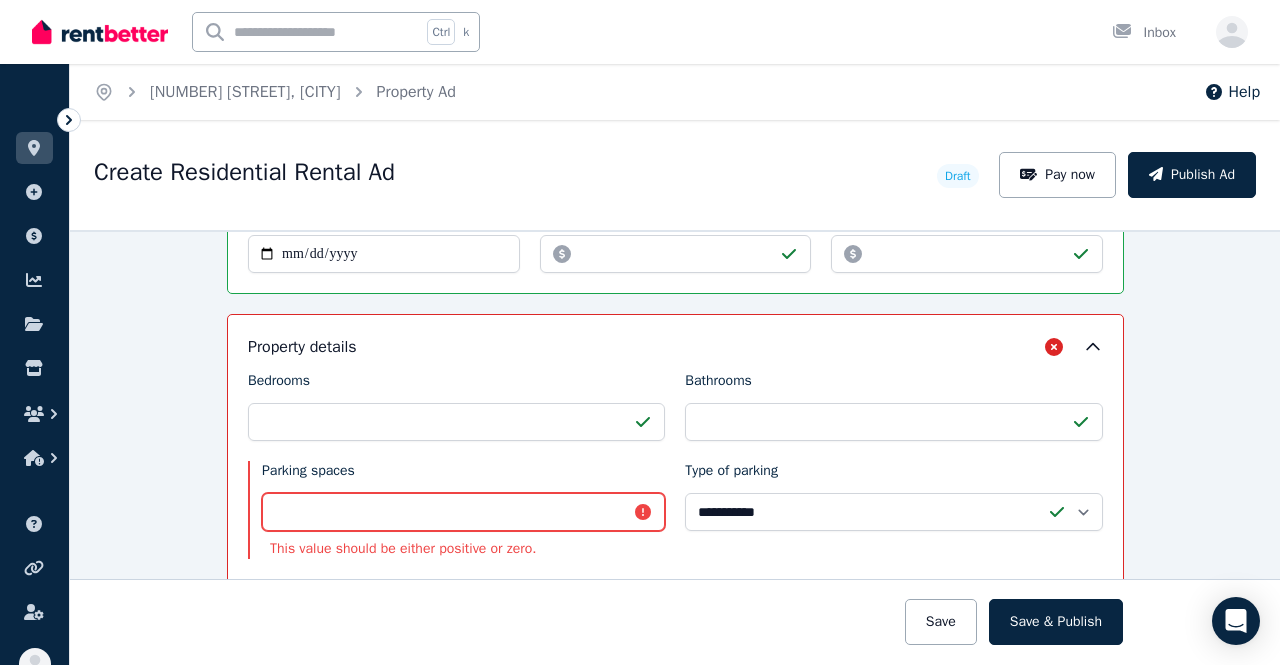 drag, startPoint x: 494, startPoint y: 505, endPoint x: 101, endPoint y: 477, distance: 393.9962 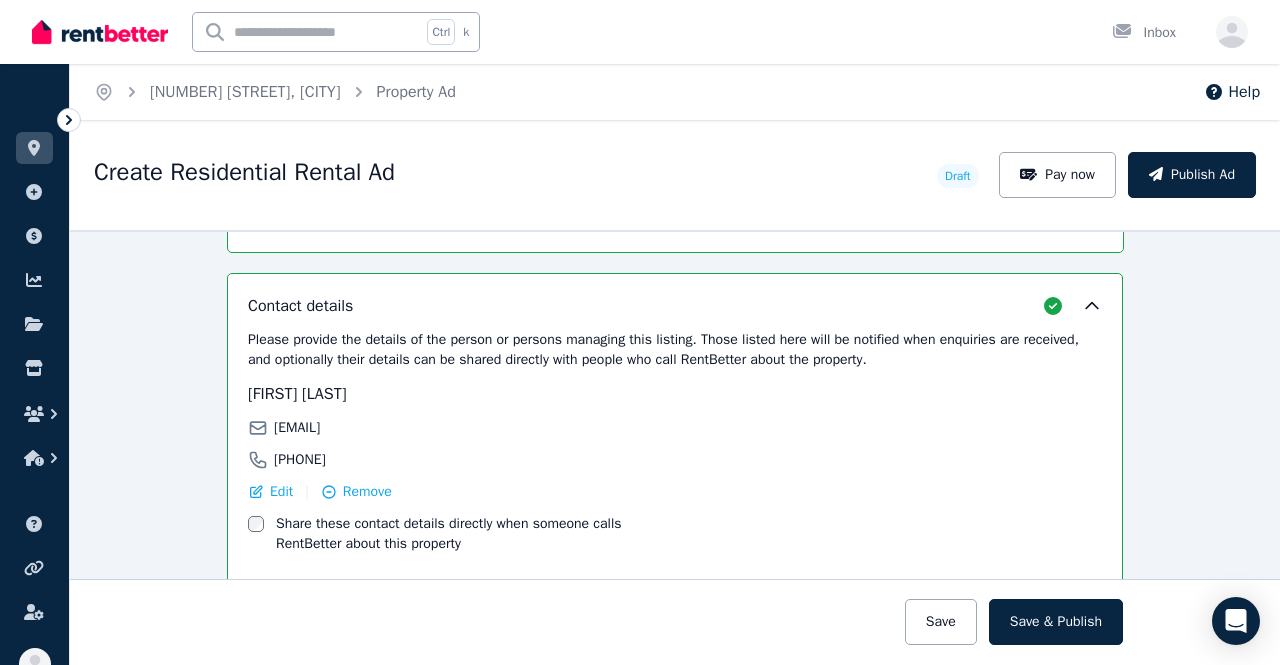 scroll, scrollTop: 3186, scrollLeft: 0, axis: vertical 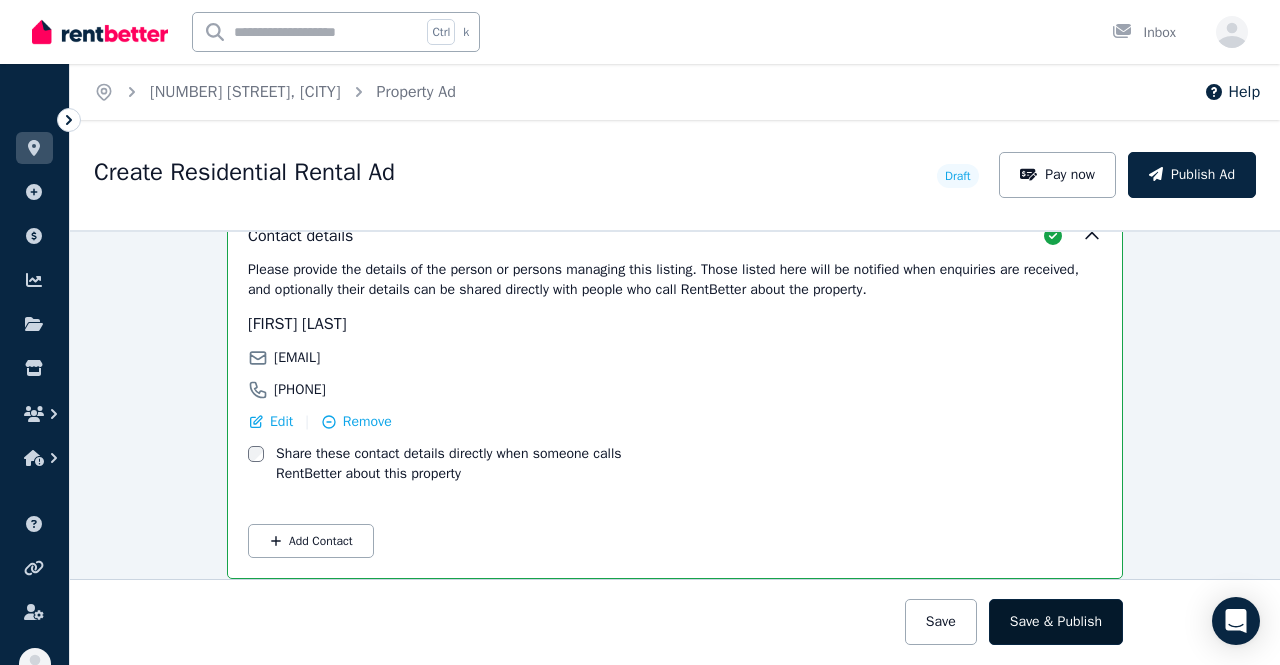 type on "*" 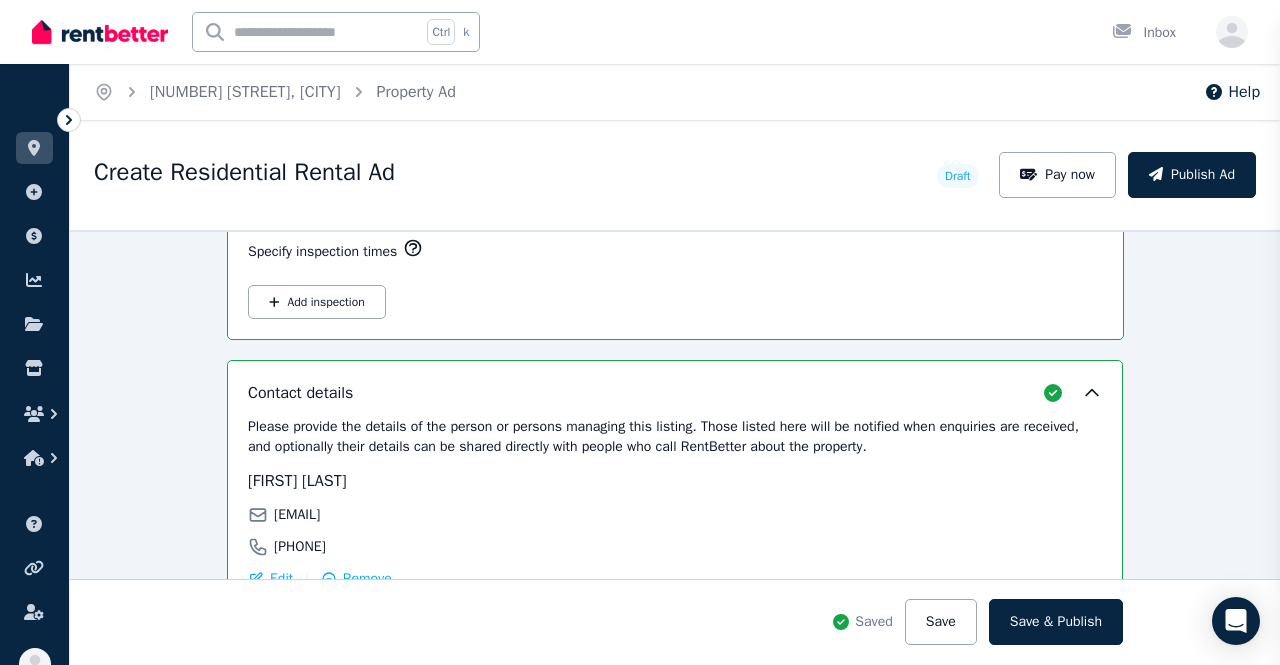 scroll, scrollTop: 3342, scrollLeft: 0, axis: vertical 